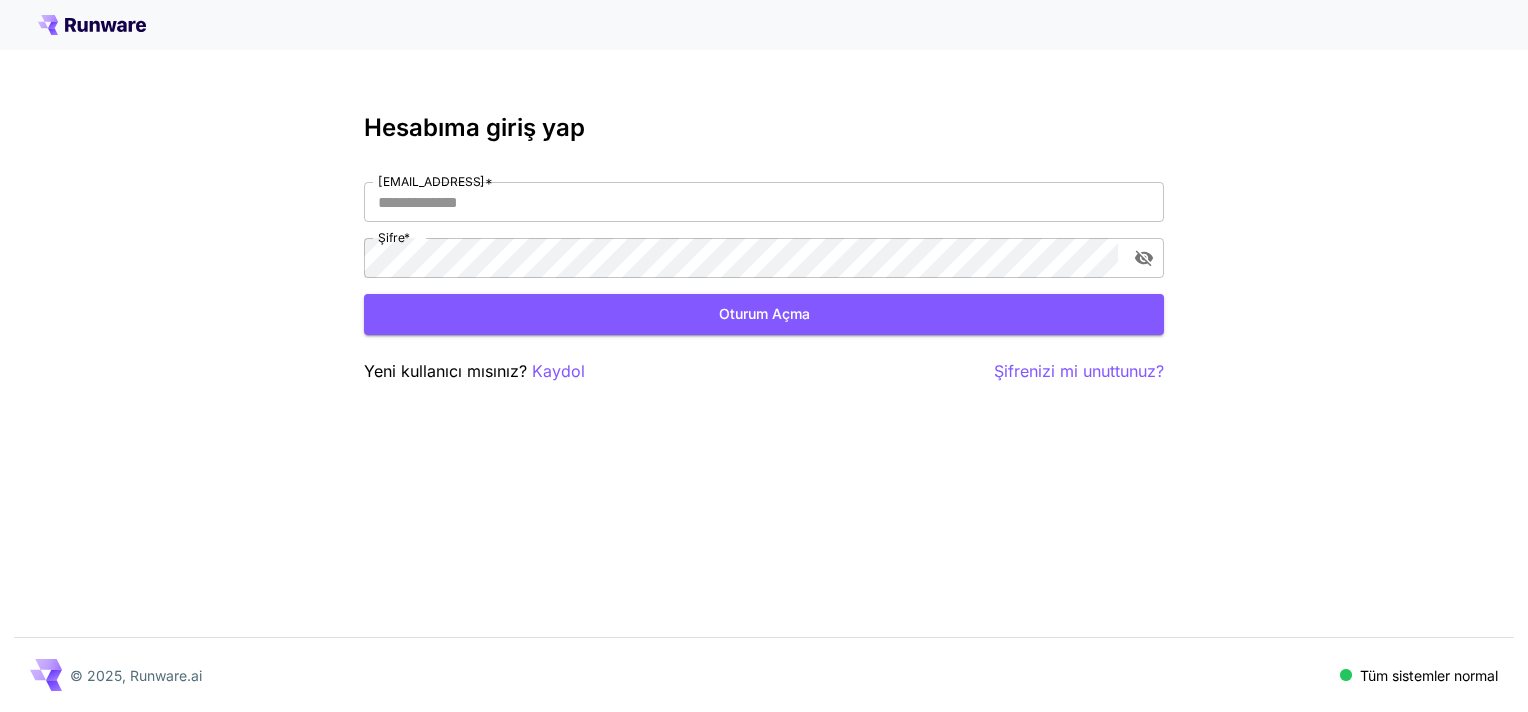 scroll, scrollTop: 0, scrollLeft: 0, axis: both 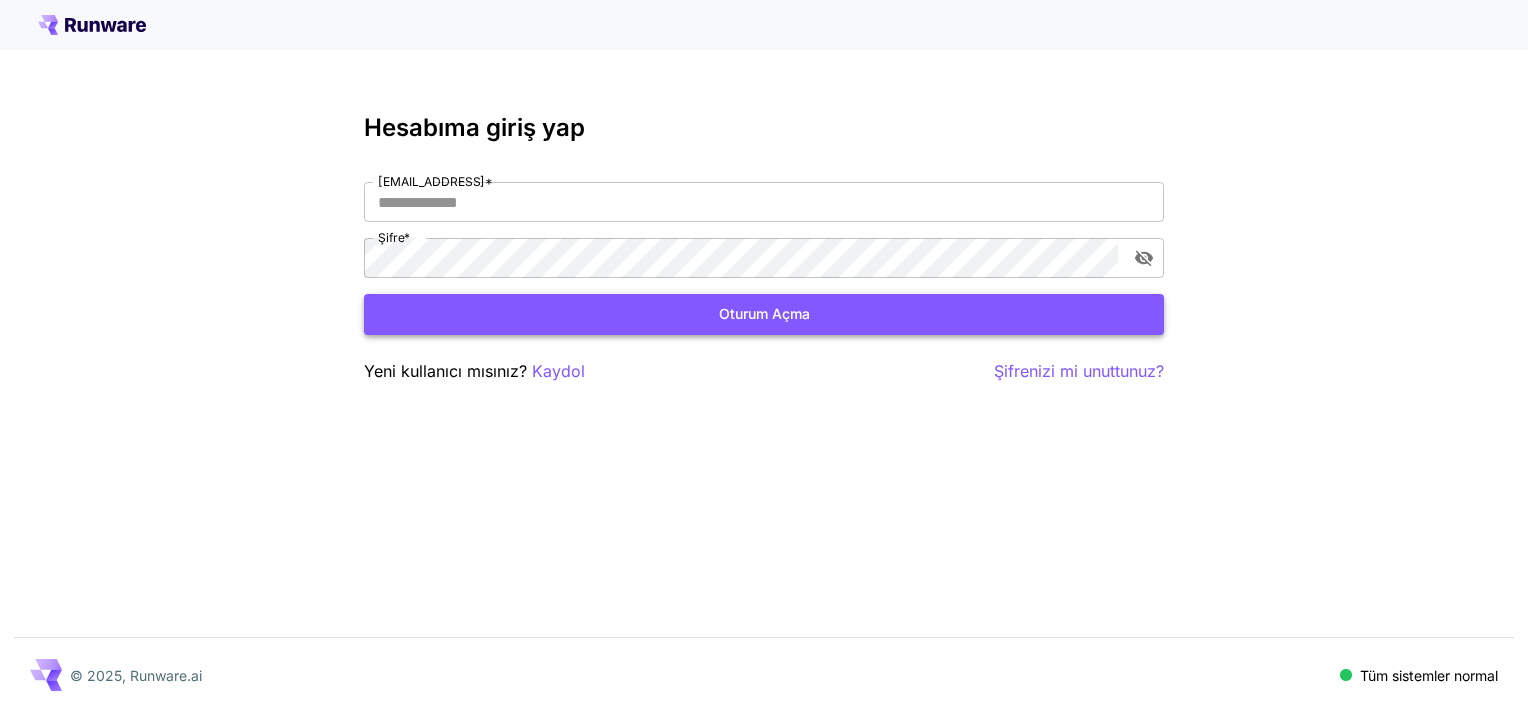type on "**********" 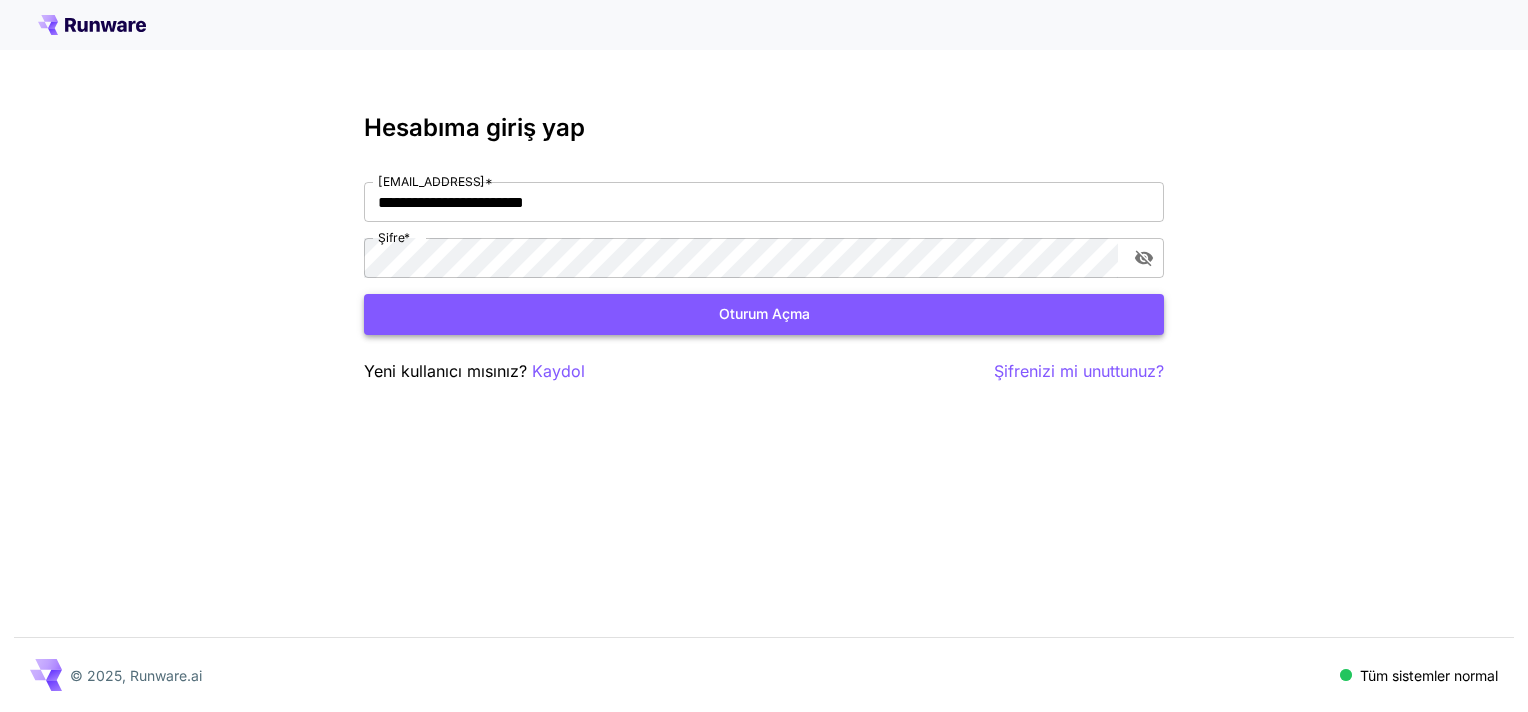 click on "Oturum açma" at bounding box center (764, 314) 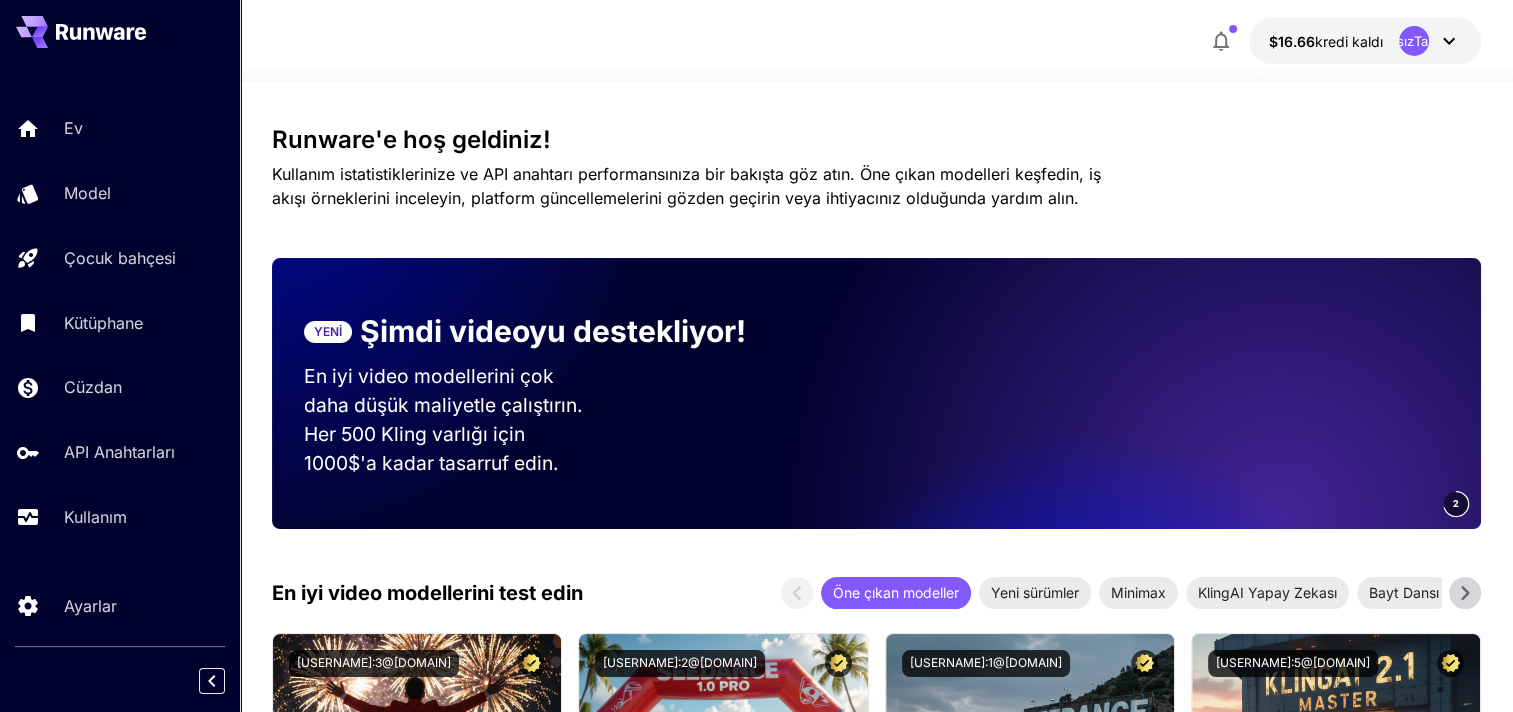 scroll, scrollTop: 500, scrollLeft: 0, axis: vertical 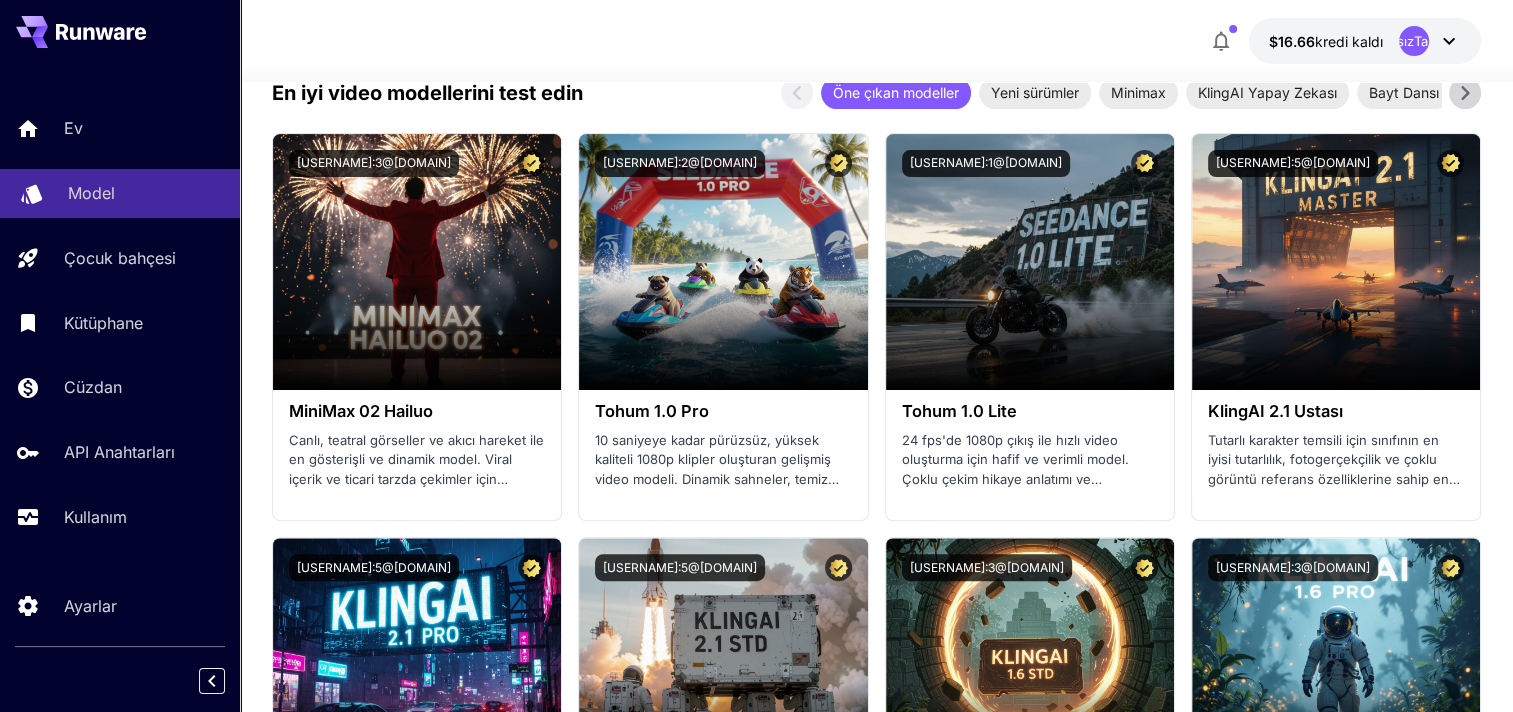 click on "Model" at bounding box center [120, 193] 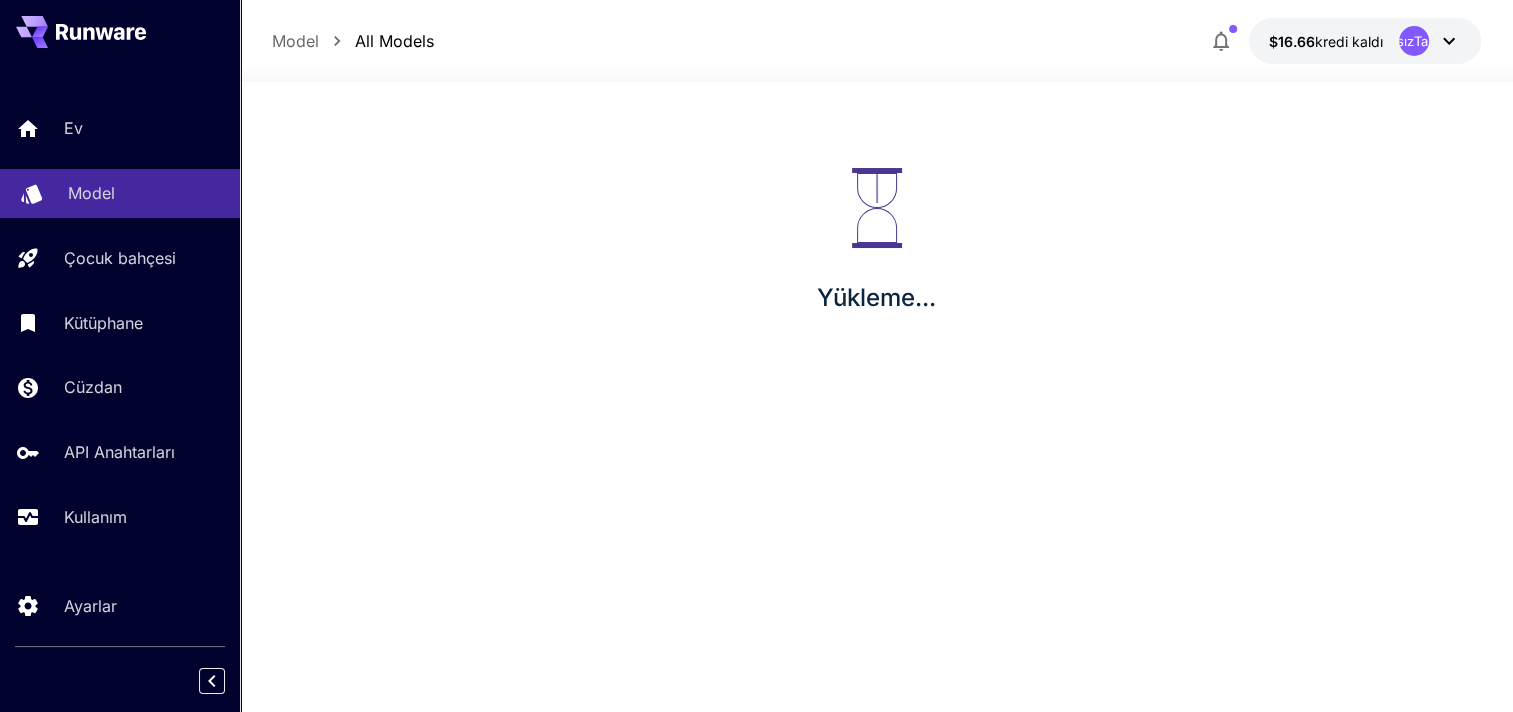 scroll, scrollTop: 0, scrollLeft: 0, axis: both 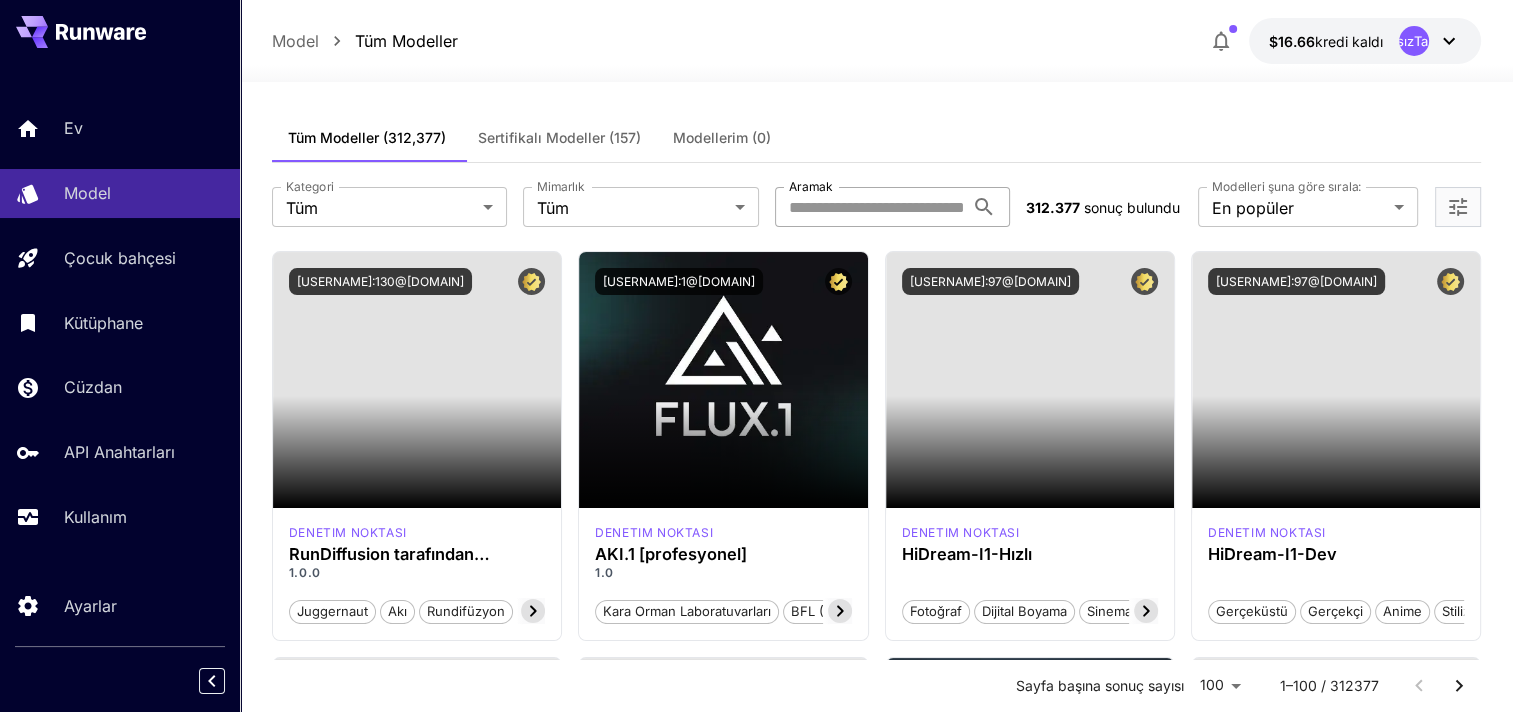 drag, startPoint x: 896, startPoint y: 180, endPoint x: 888, endPoint y: 195, distance: 17 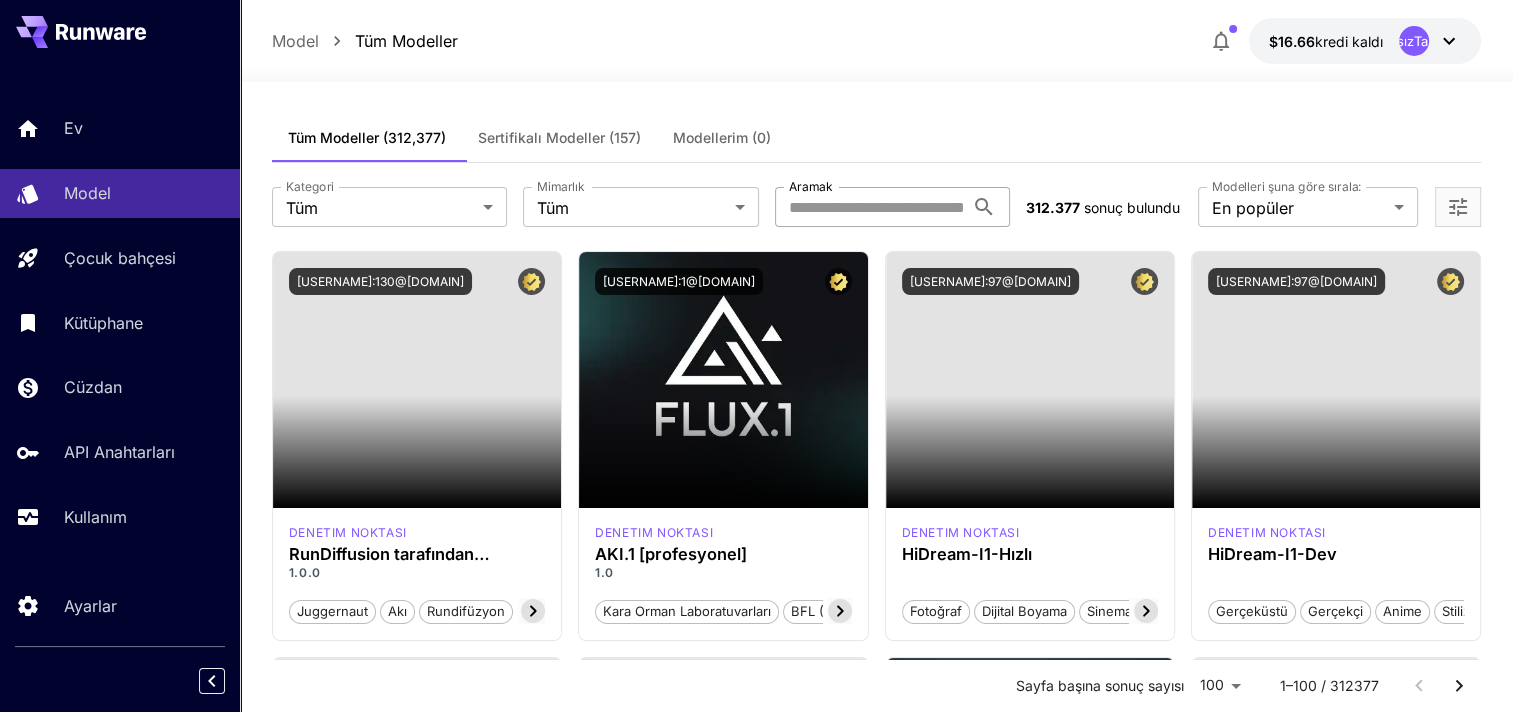 click on "**********" at bounding box center [876, 207] 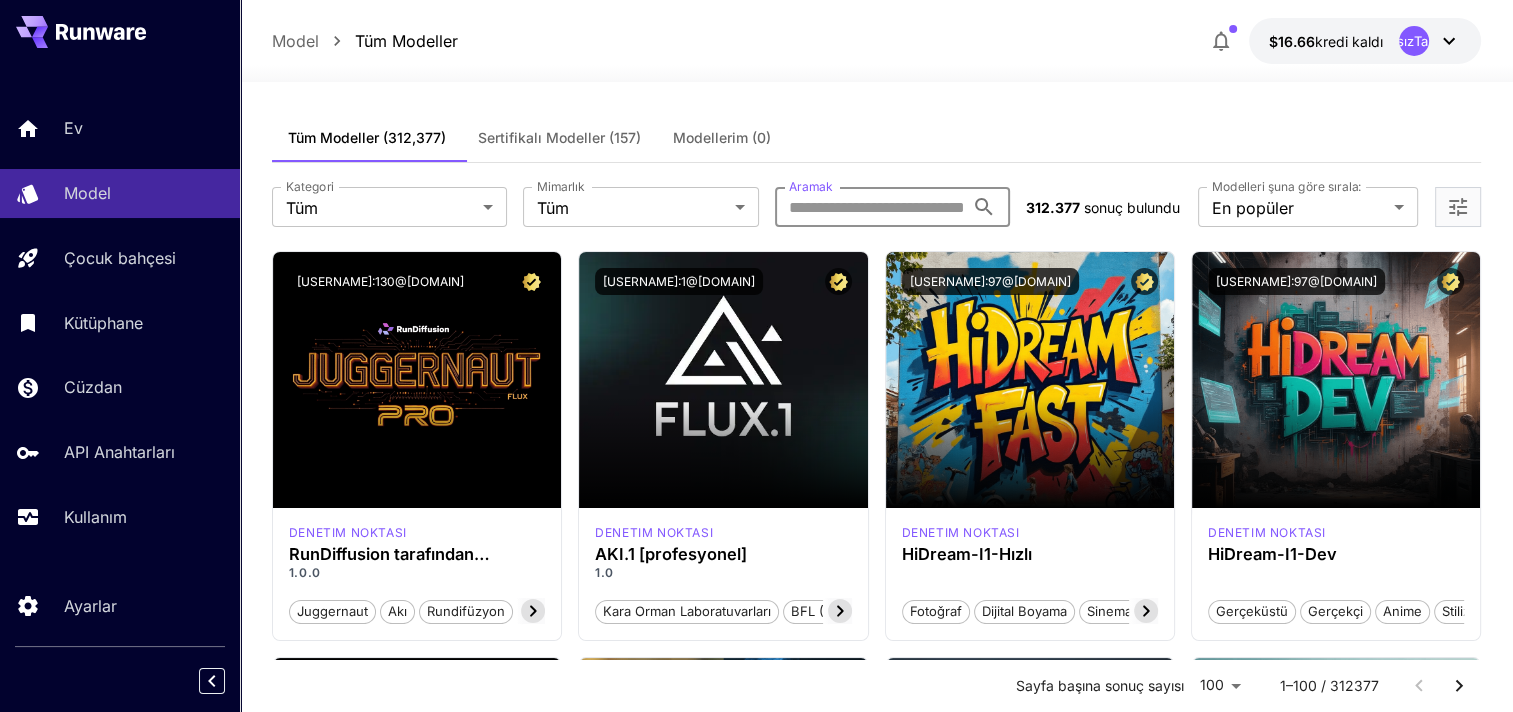 paste on "**********" 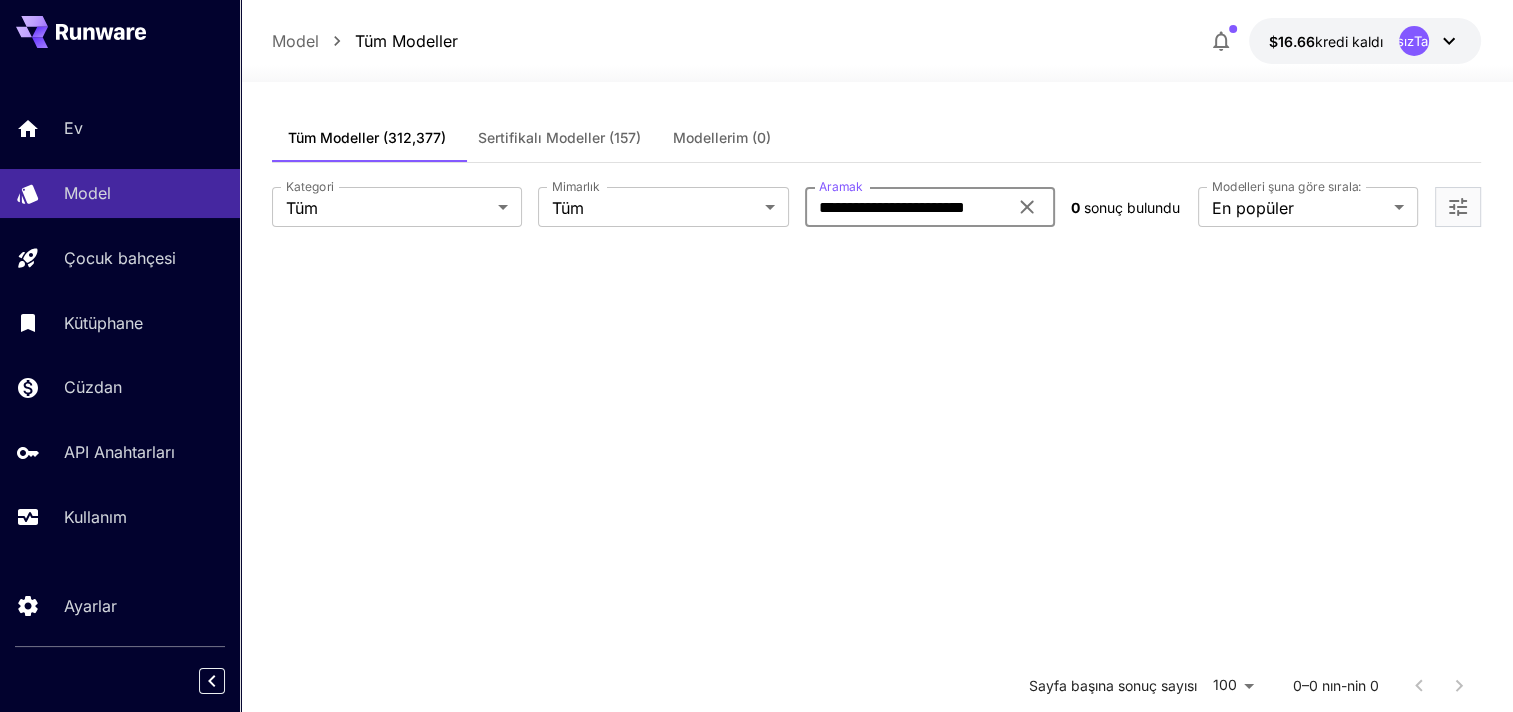 scroll, scrollTop: 0, scrollLeft: 0, axis: both 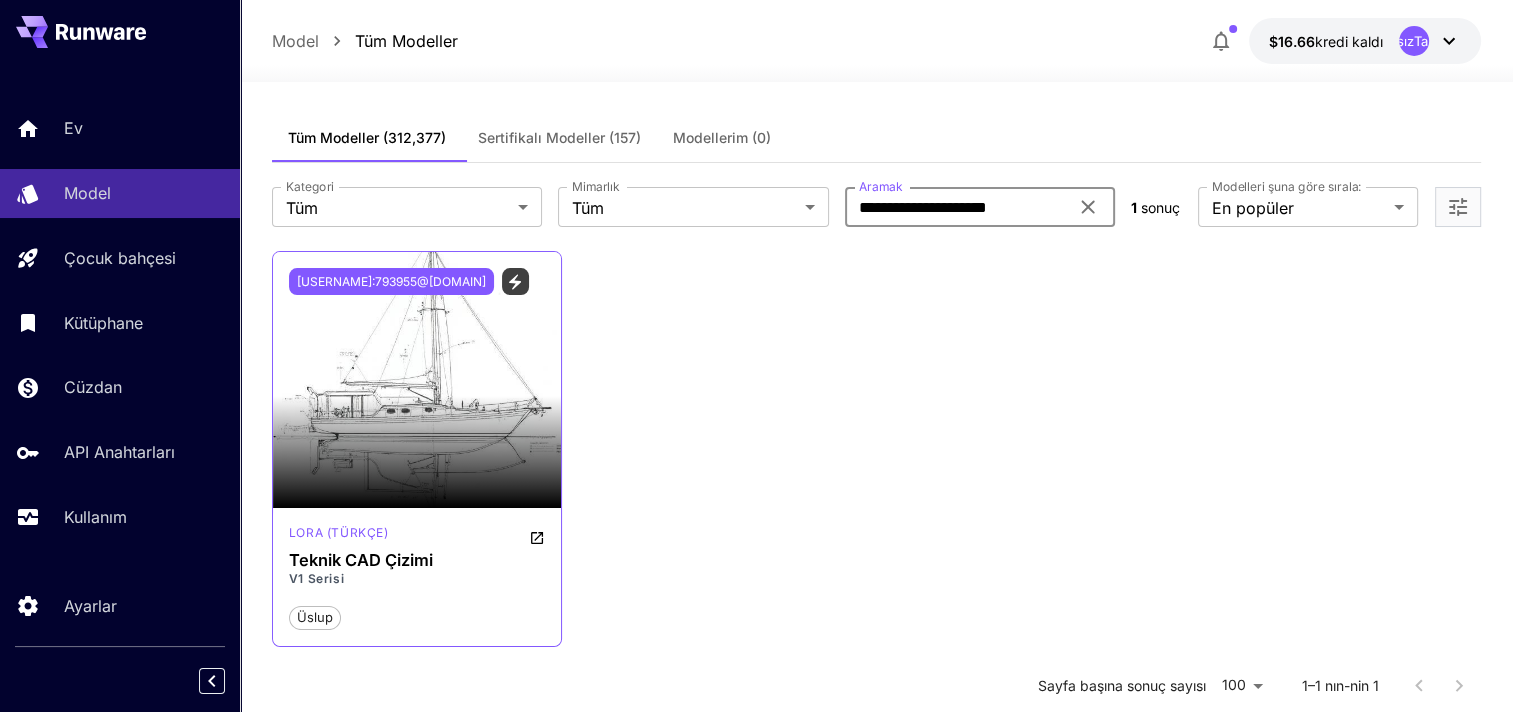 type on "**********" 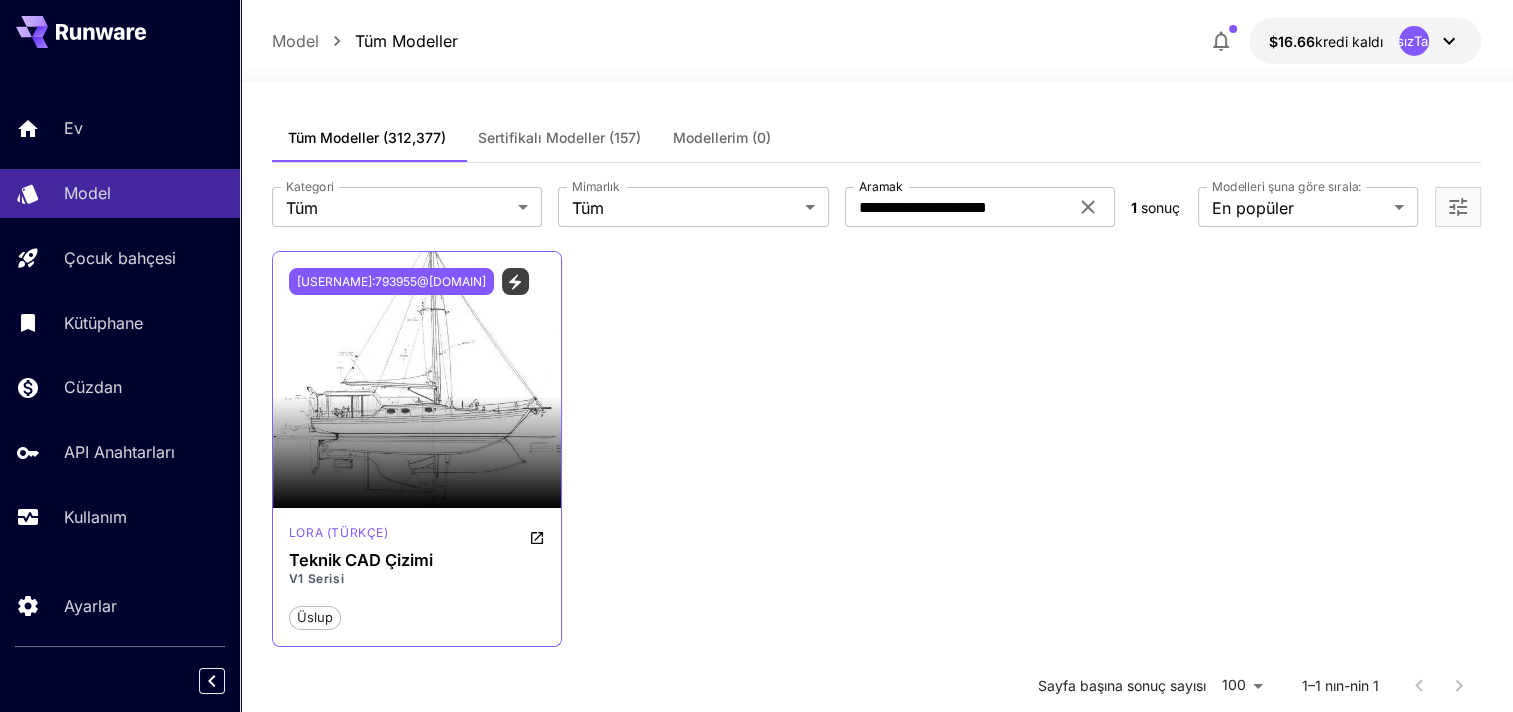 click on "[USERNAME]:793955@[DOMAIN]" at bounding box center (391, 281) 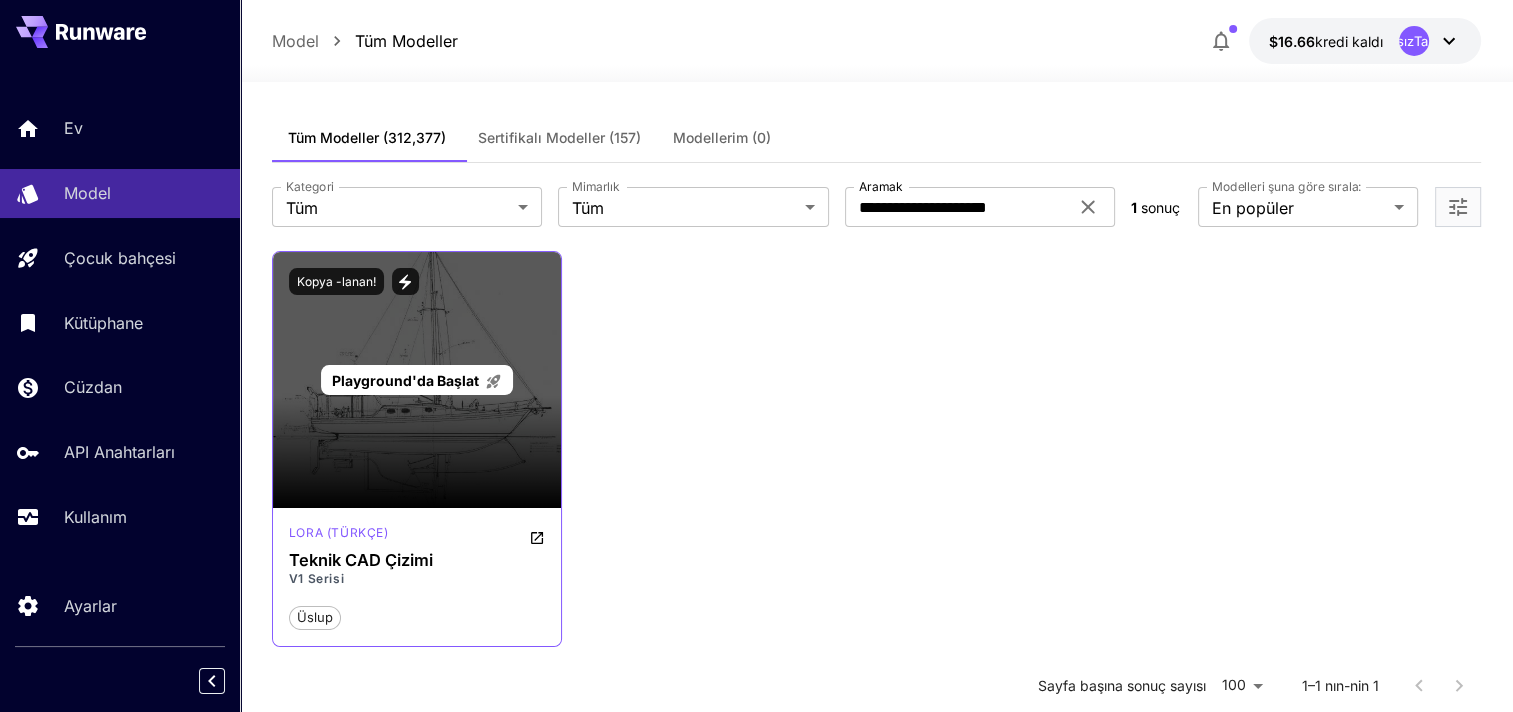 click on "Playground'da Başlat" at bounding box center [417, 380] 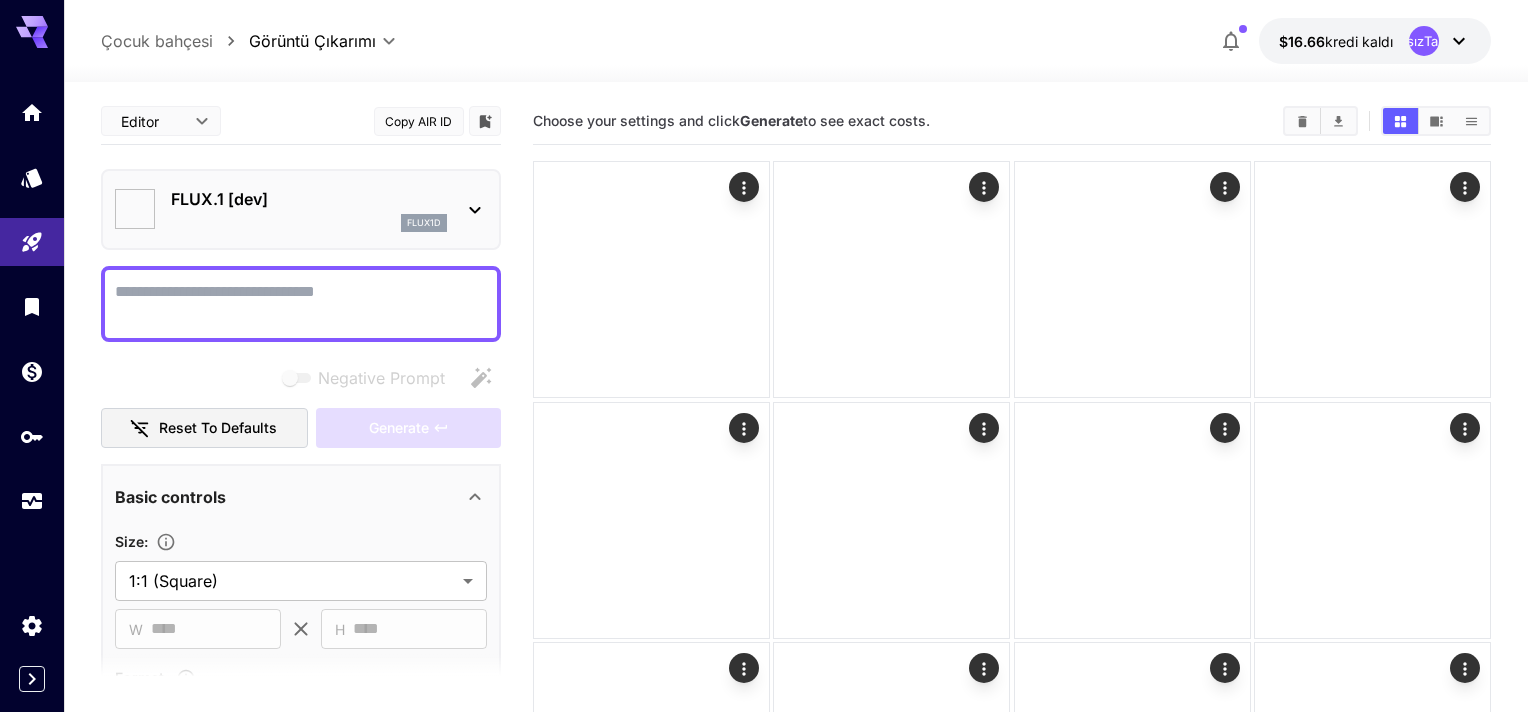 type on "**********" 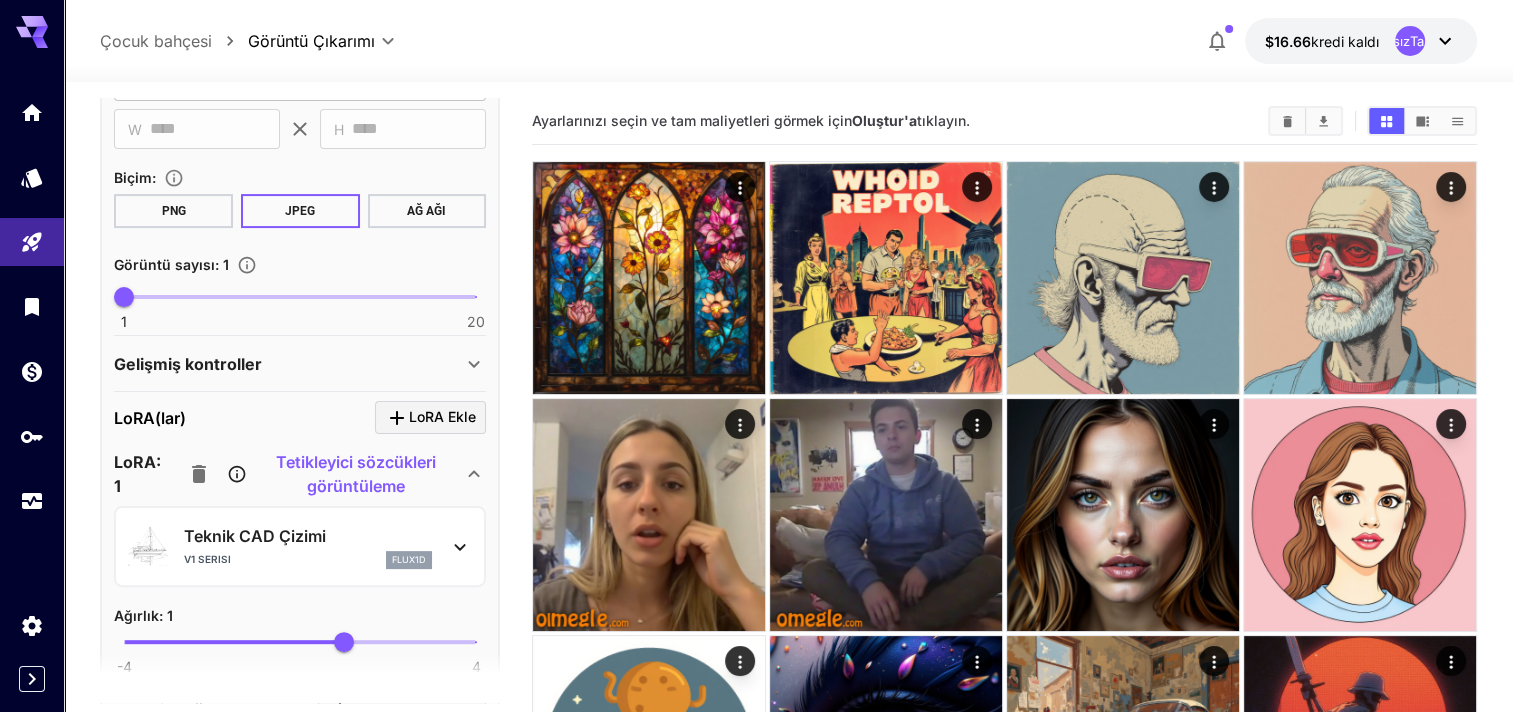 scroll, scrollTop: 600, scrollLeft: 0, axis: vertical 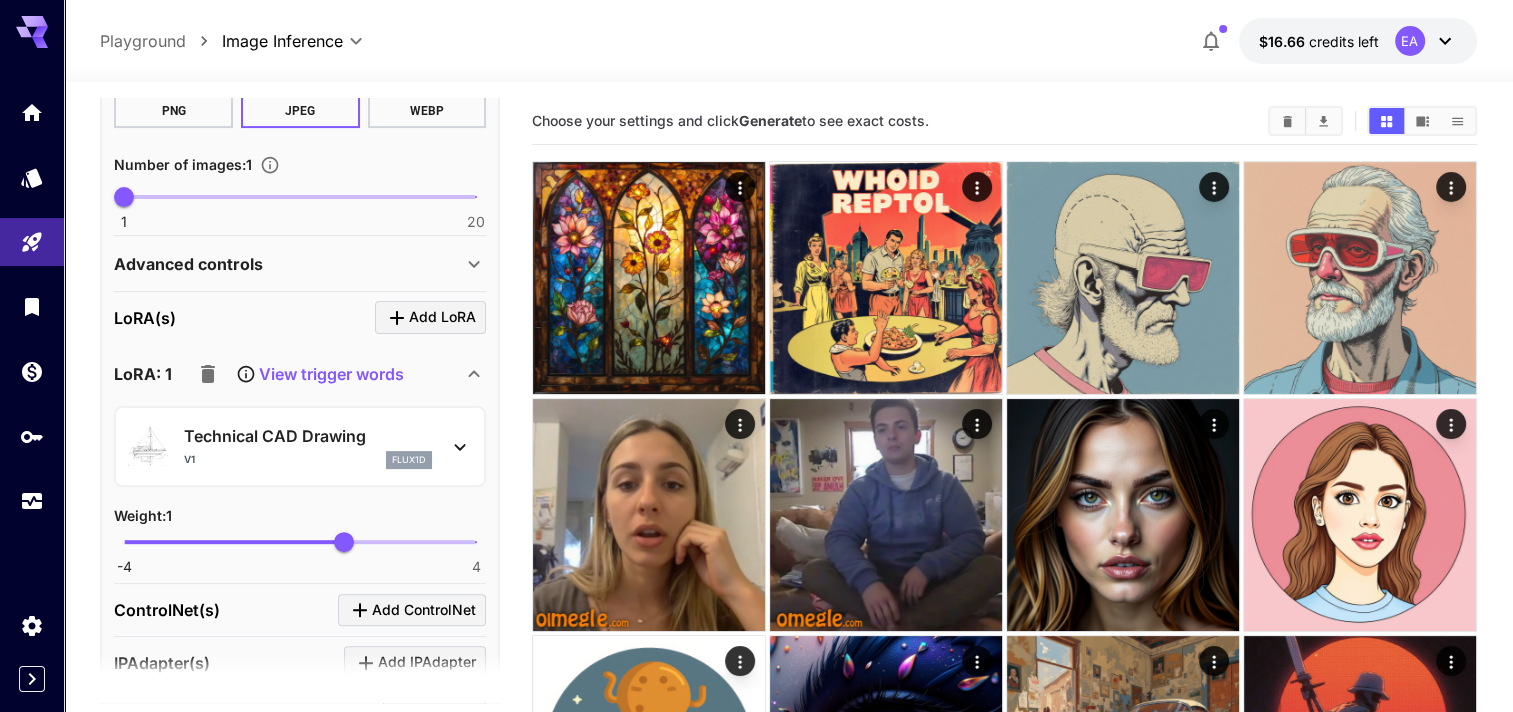 click on "View trigger words" at bounding box center [296, 374] 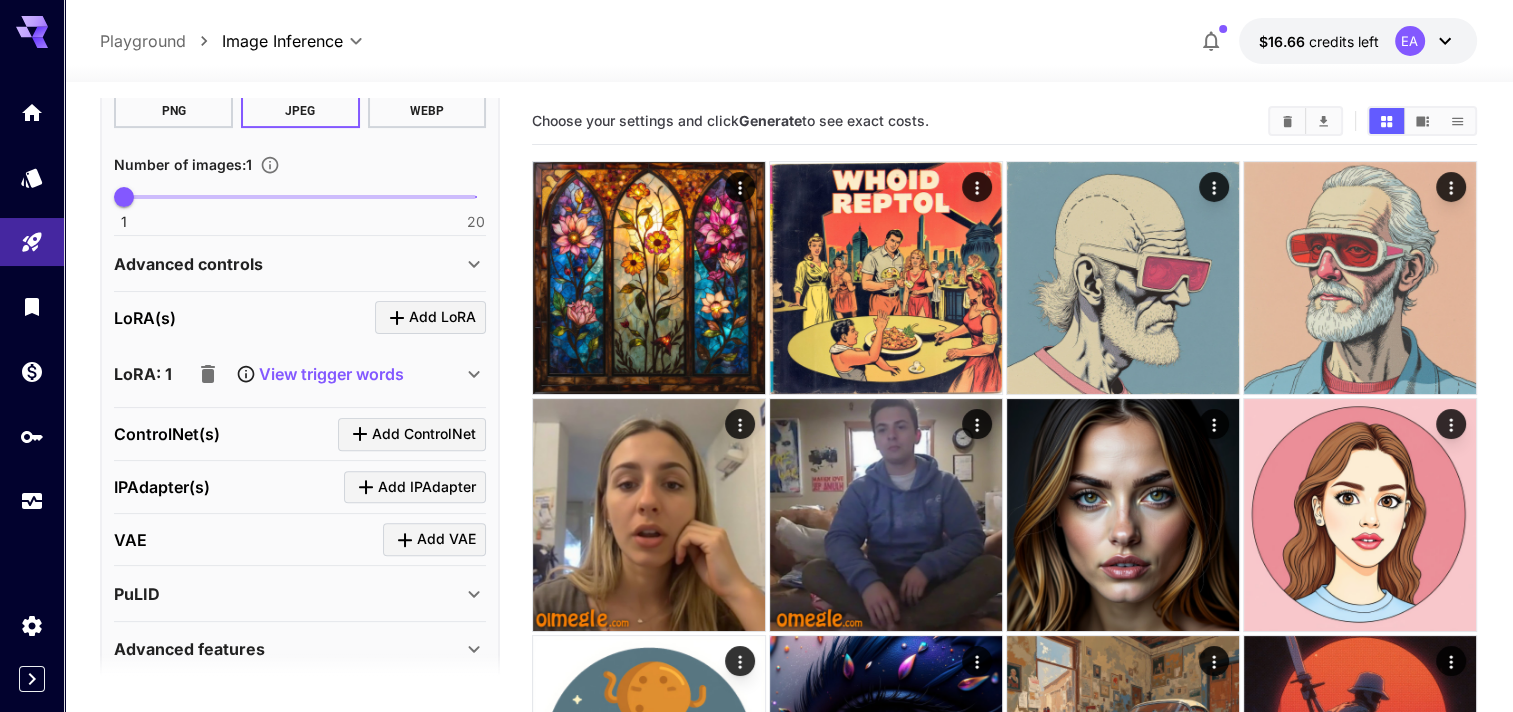 click on "View trigger words" at bounding box center (296, 374) 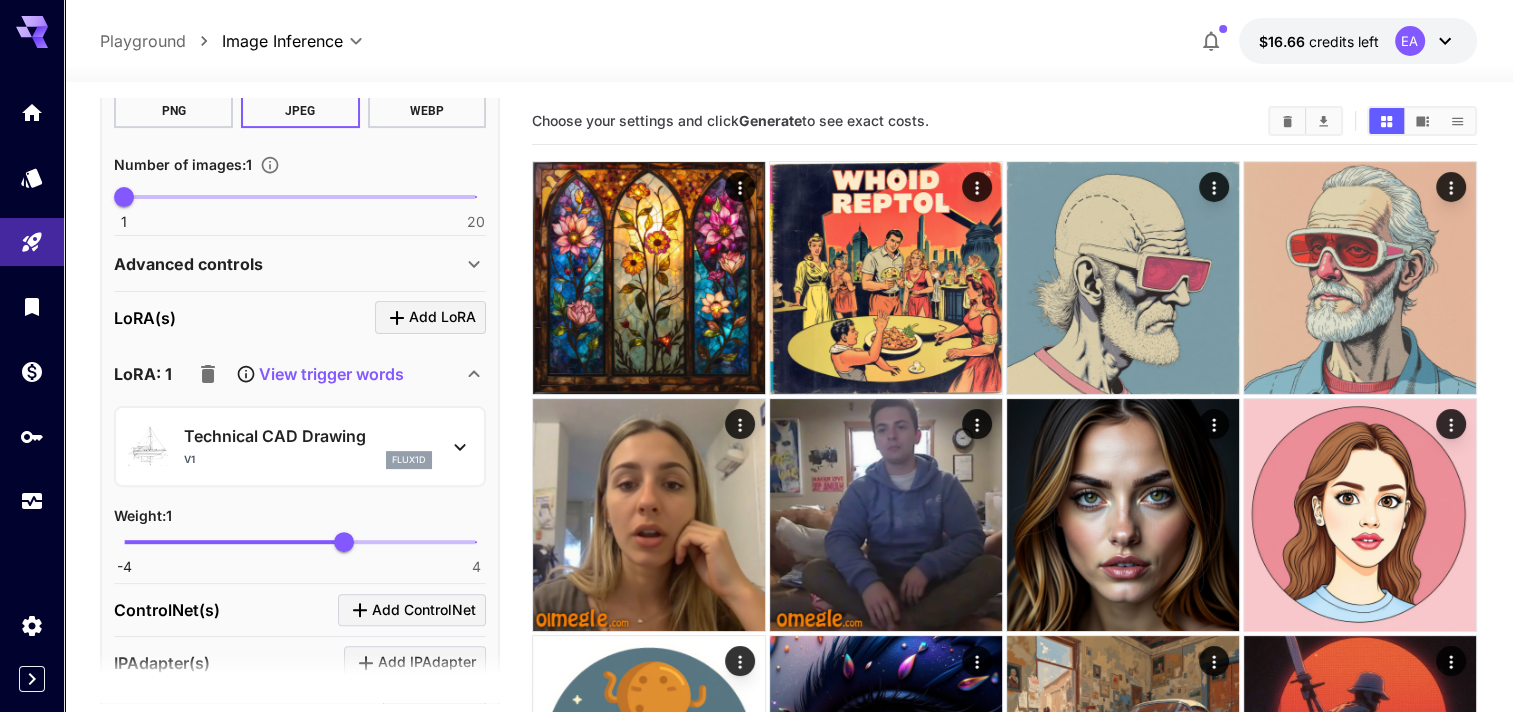click on "View trigger words" at bounding box center [331, 374] 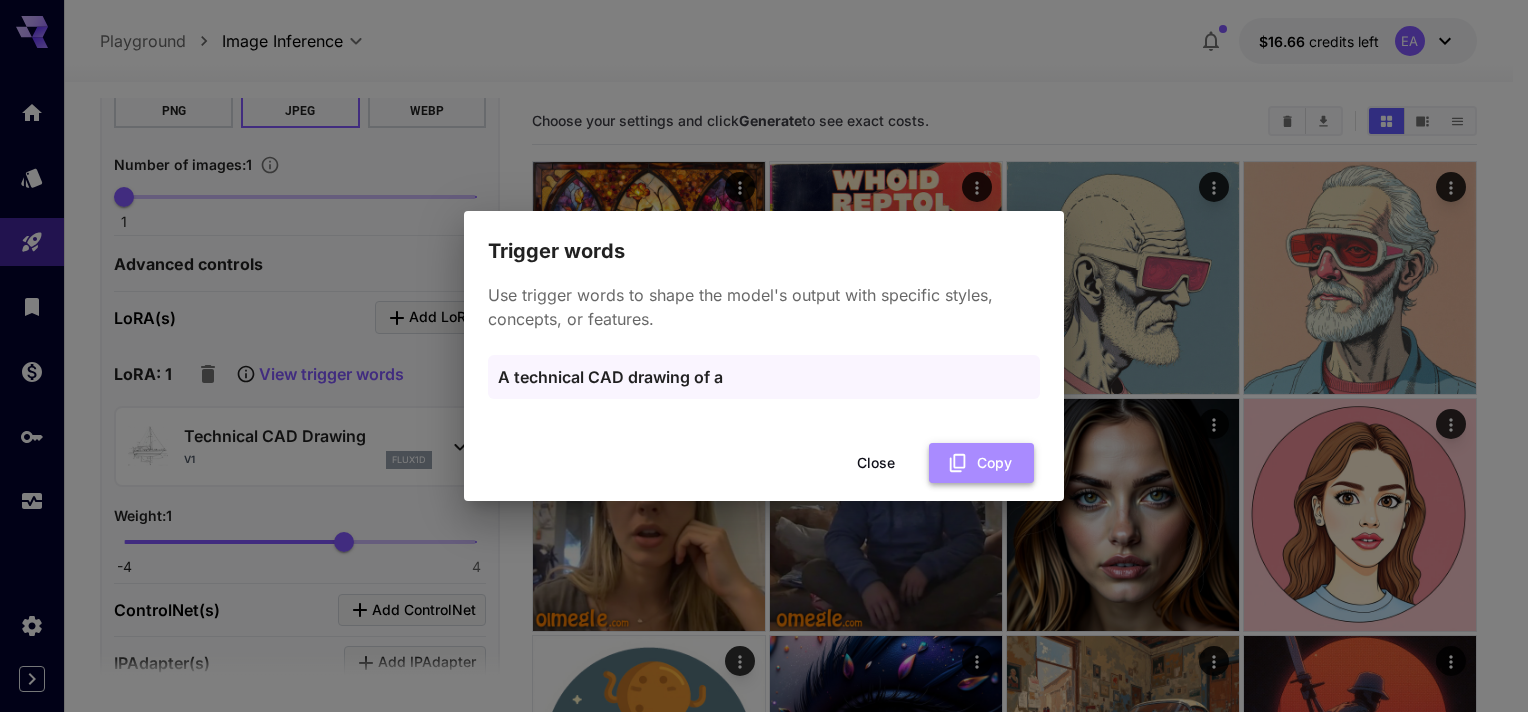 click on "Copy" at bounding box center (981, 463) 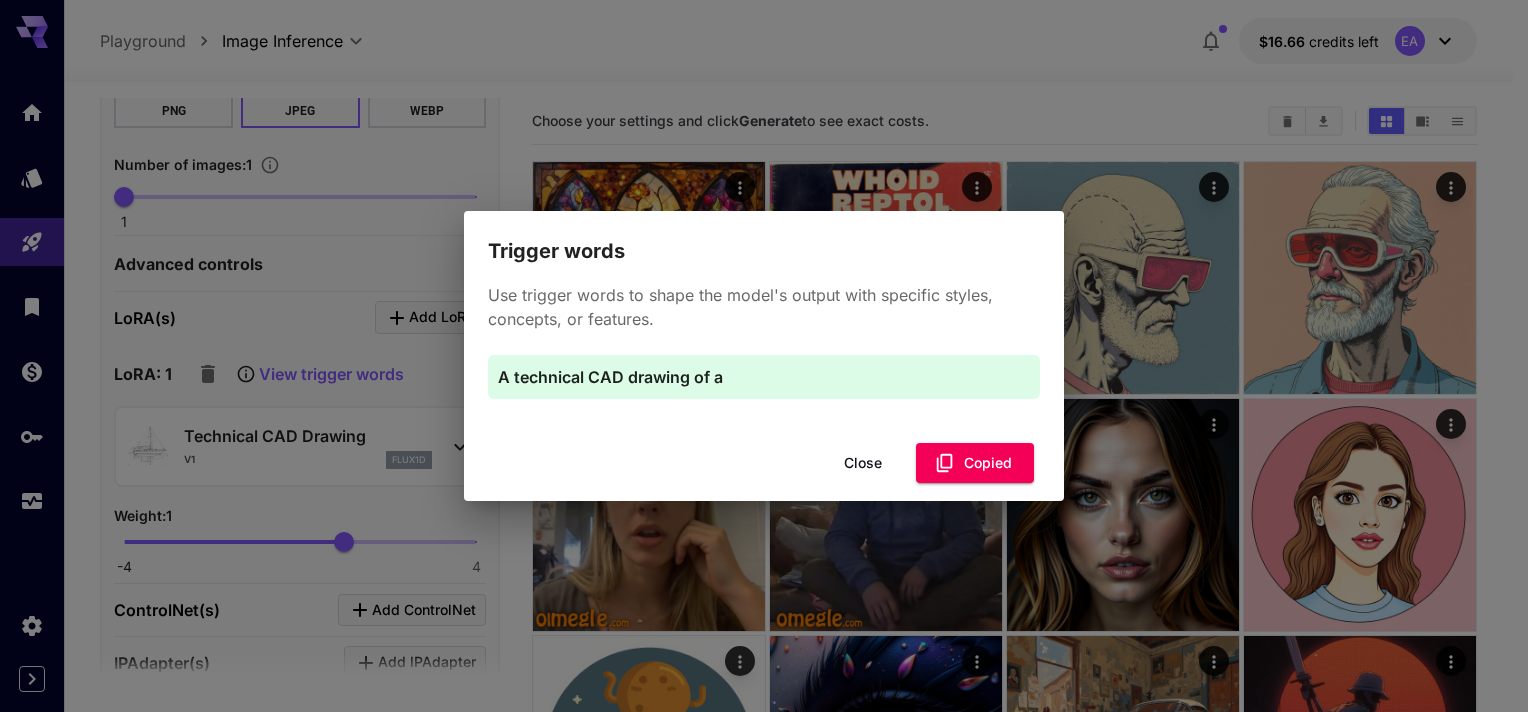 click on "Trigger words Use trigger words to shape the model's output with specific styles, concepts, or features. A technical CAD drawing of a Close Copied" at bounding box center [764, 356] 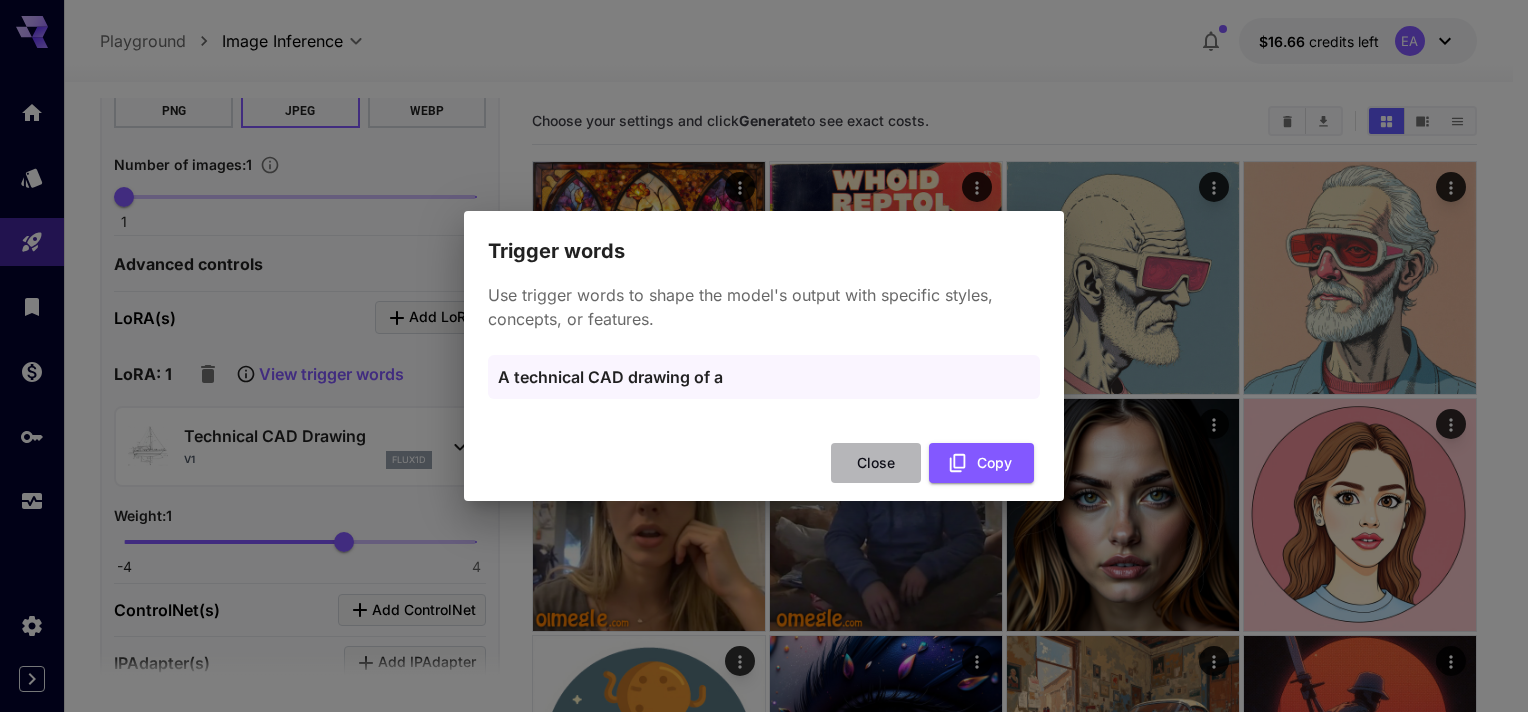 click on "Close" at bounding box center (876, 463) 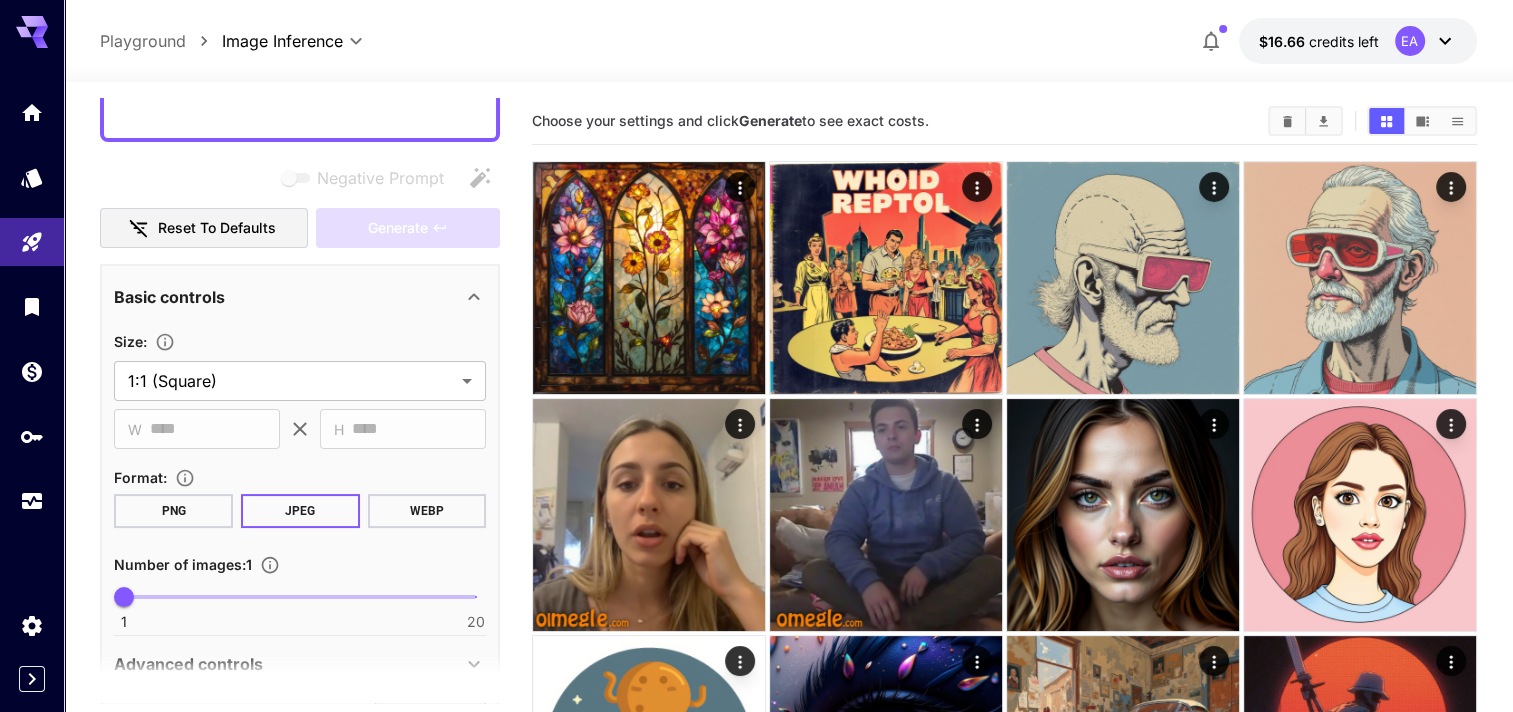 scroll, scrollTop: 100, scrollLeft: 0, axis: vertical 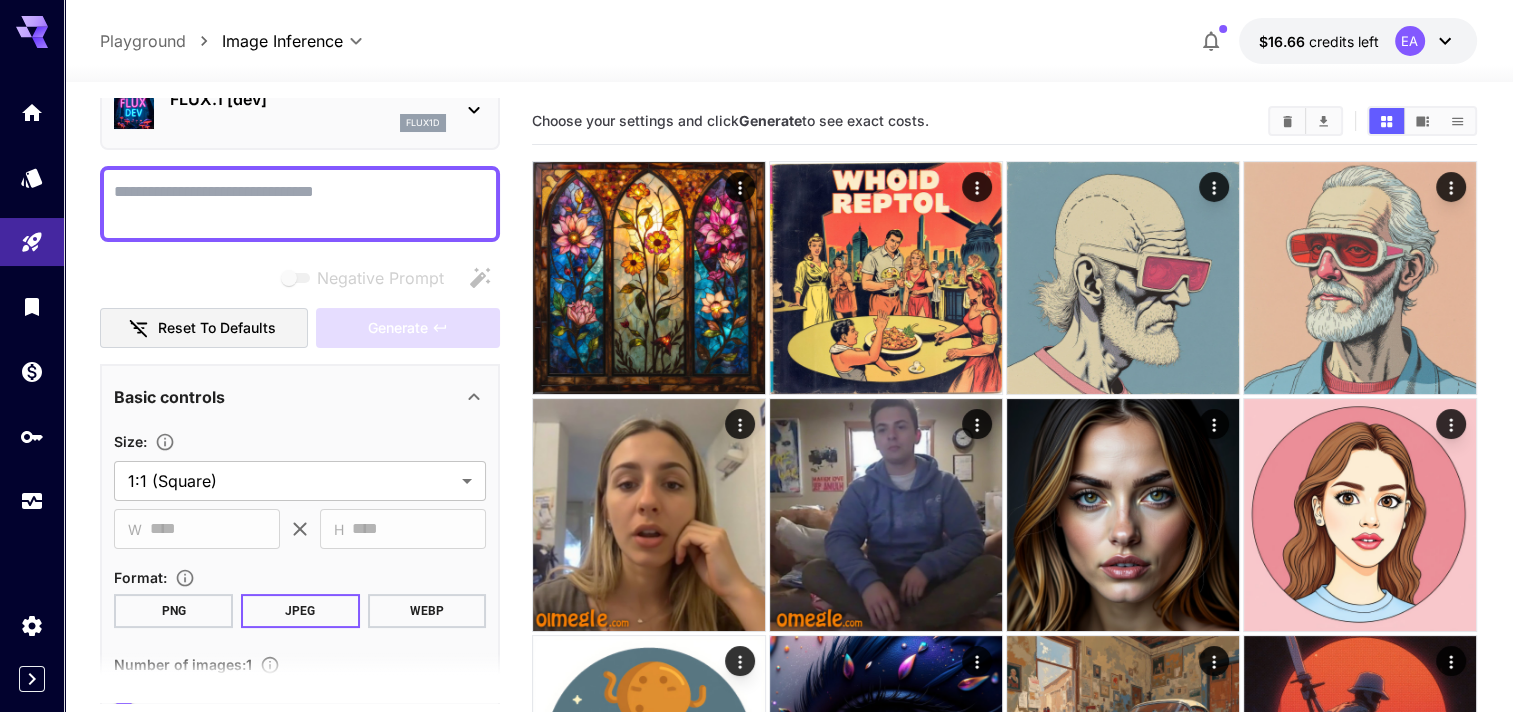 click on "Negative Prompt" at bounding box center [300, 204] 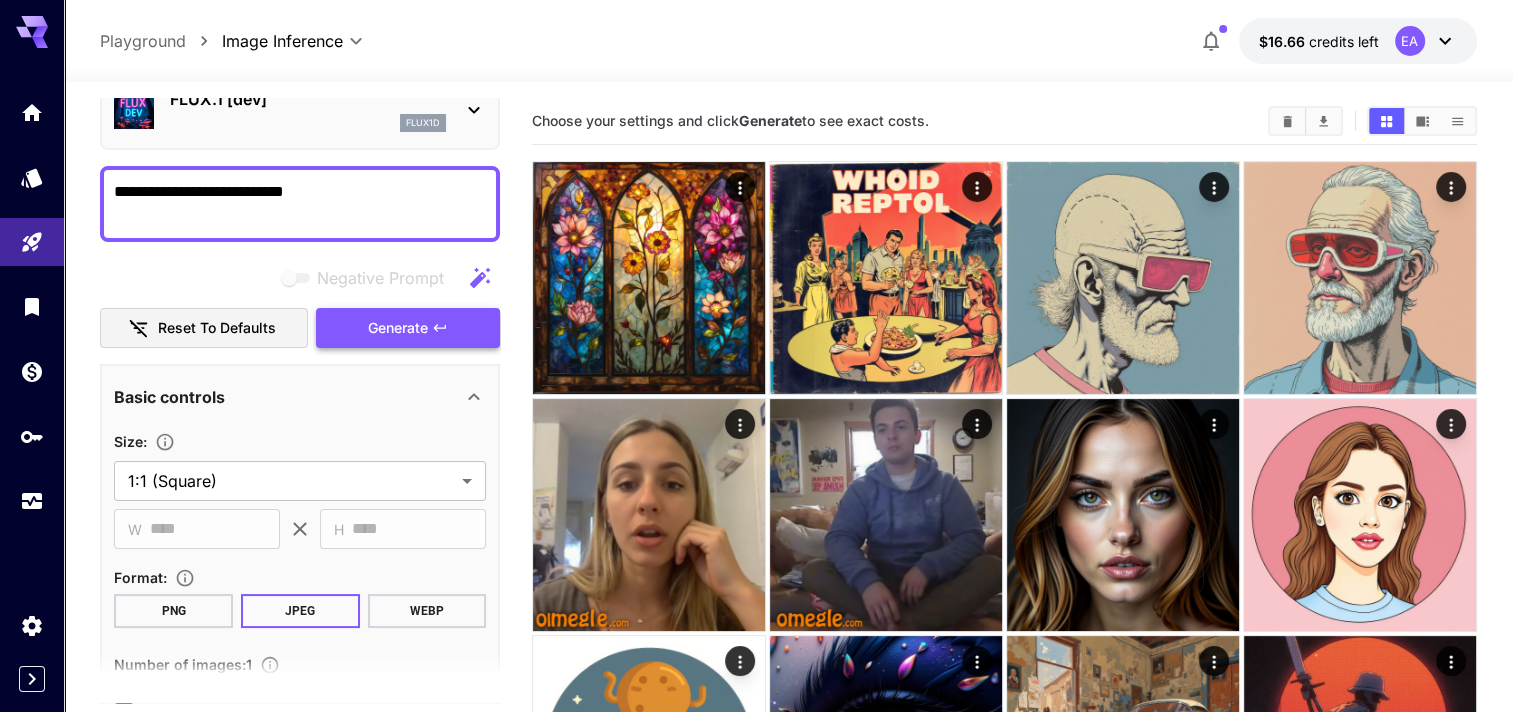 type on "**********" 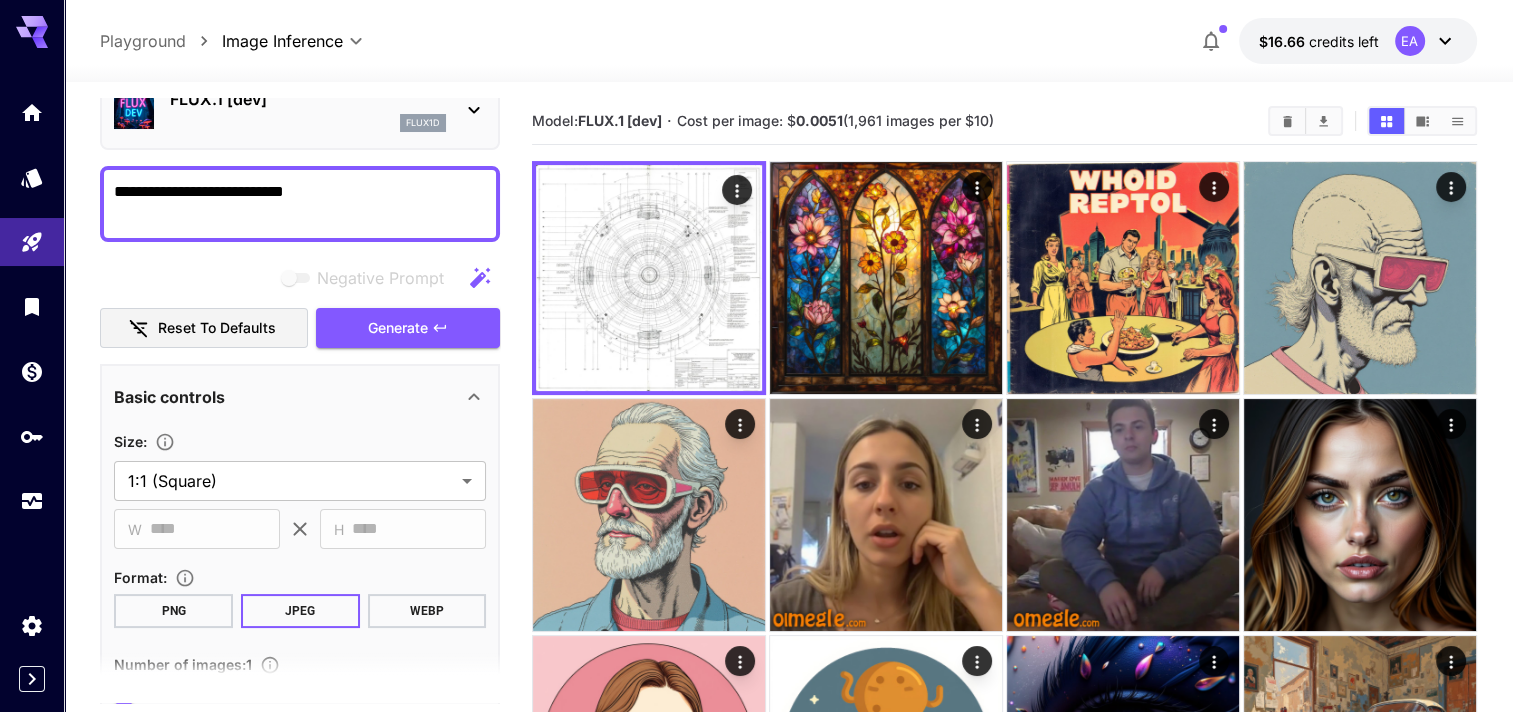 type 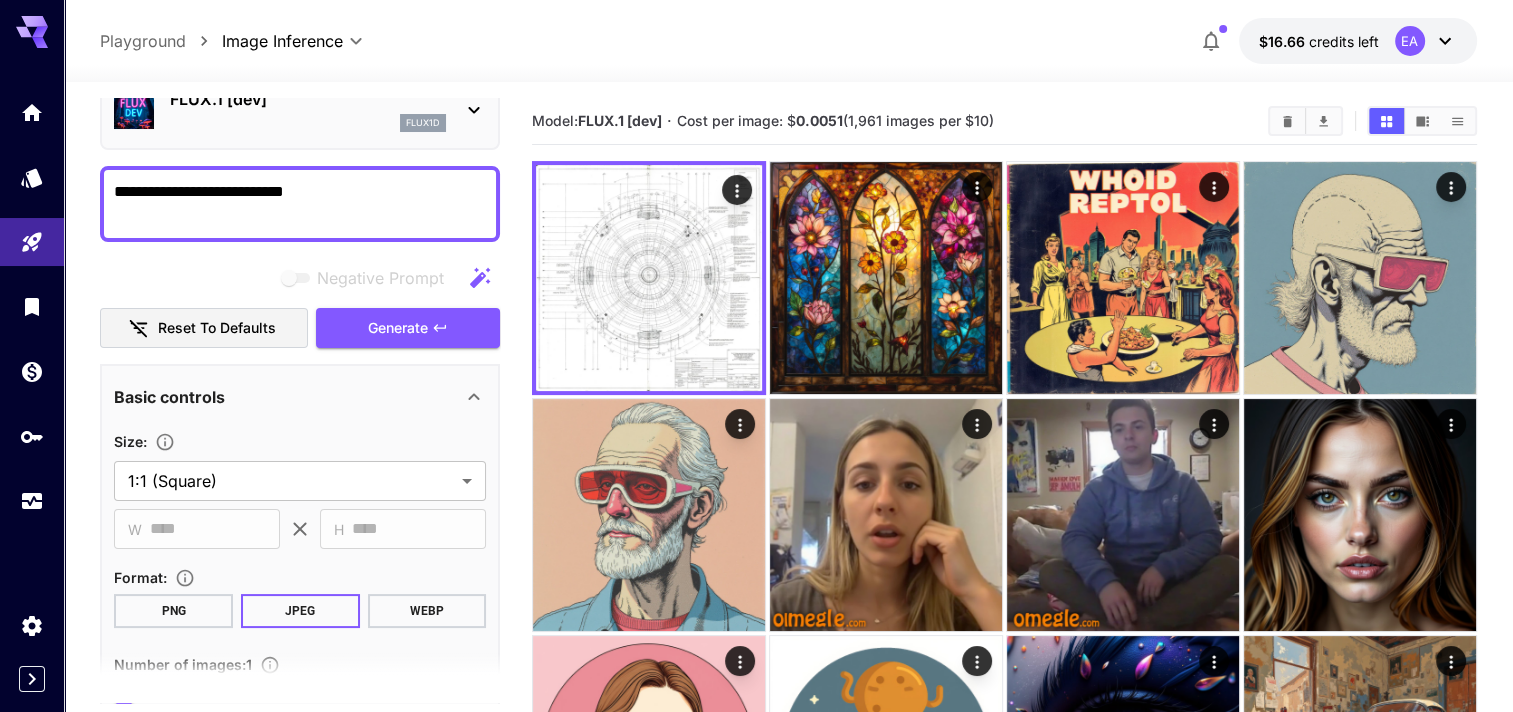 scroll, scrollTop: 200, scrollLeft: 0, axis: vertical 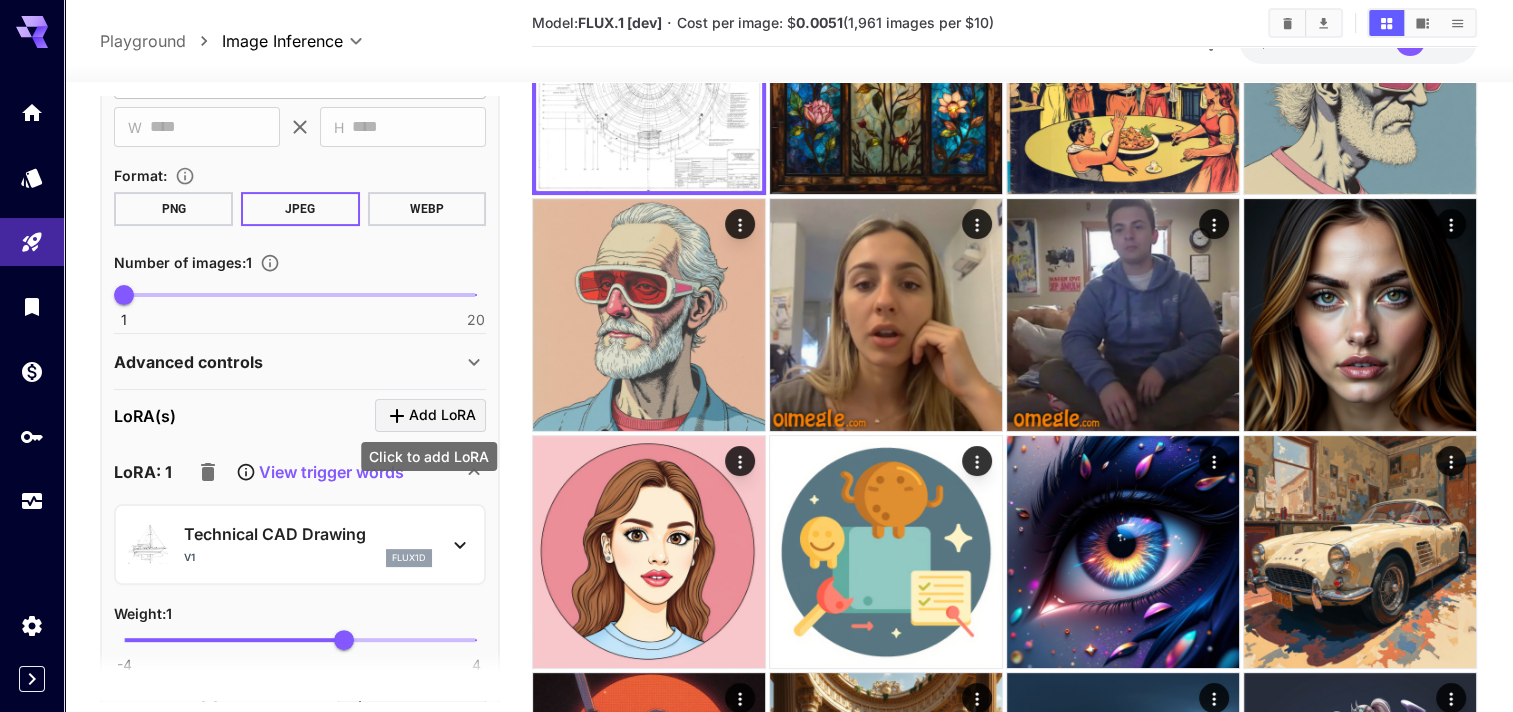 click on "Click to add LoRA" at bounding box center [429, 456] 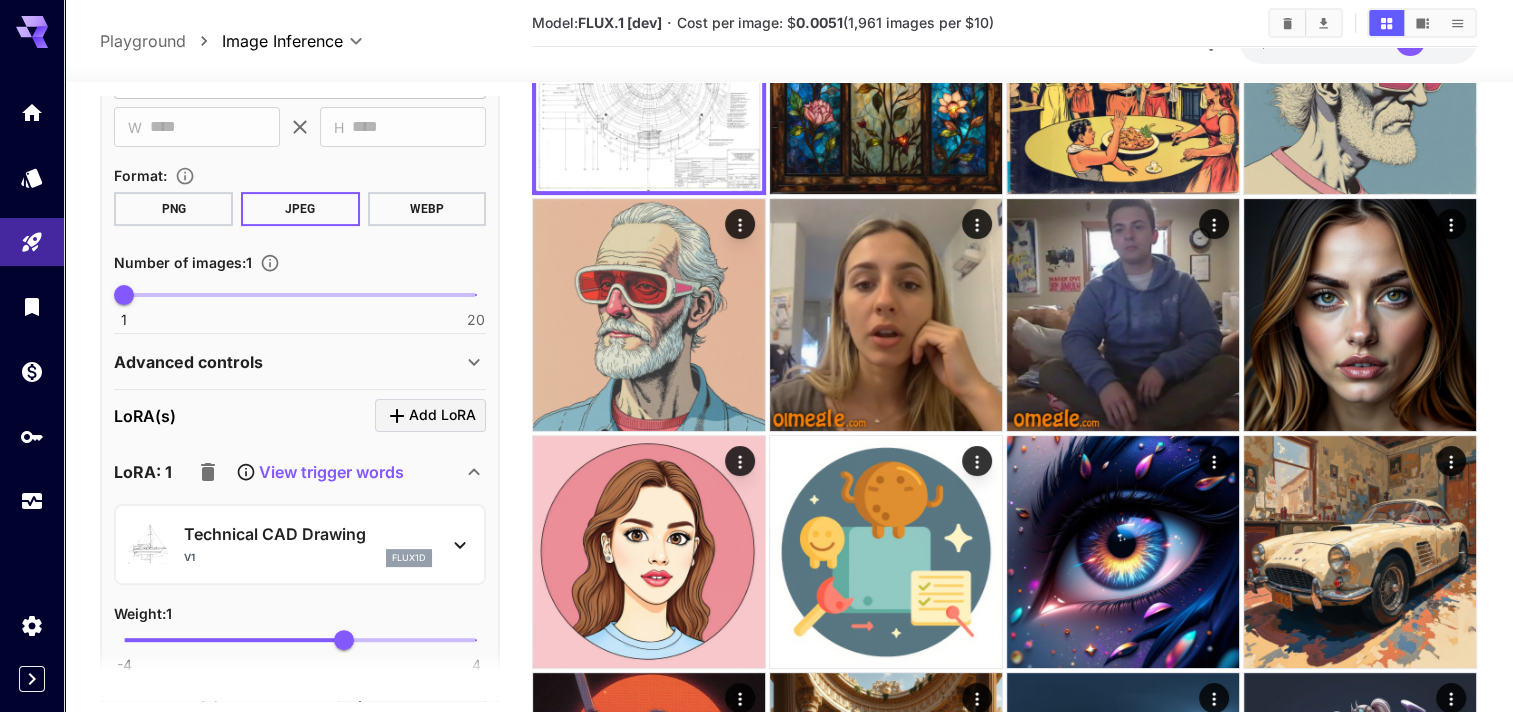 click on "View trigger words" at bounding box center (331, 472) 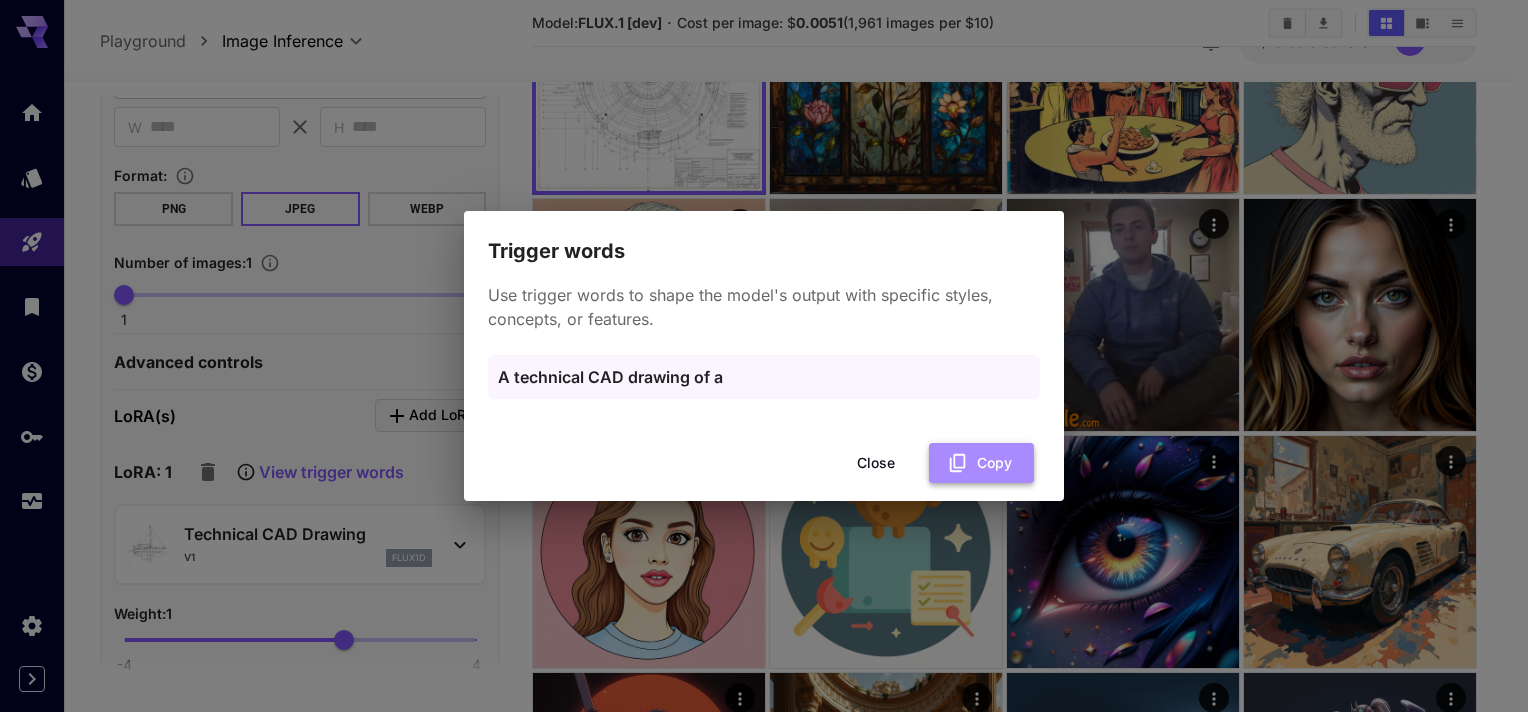 click 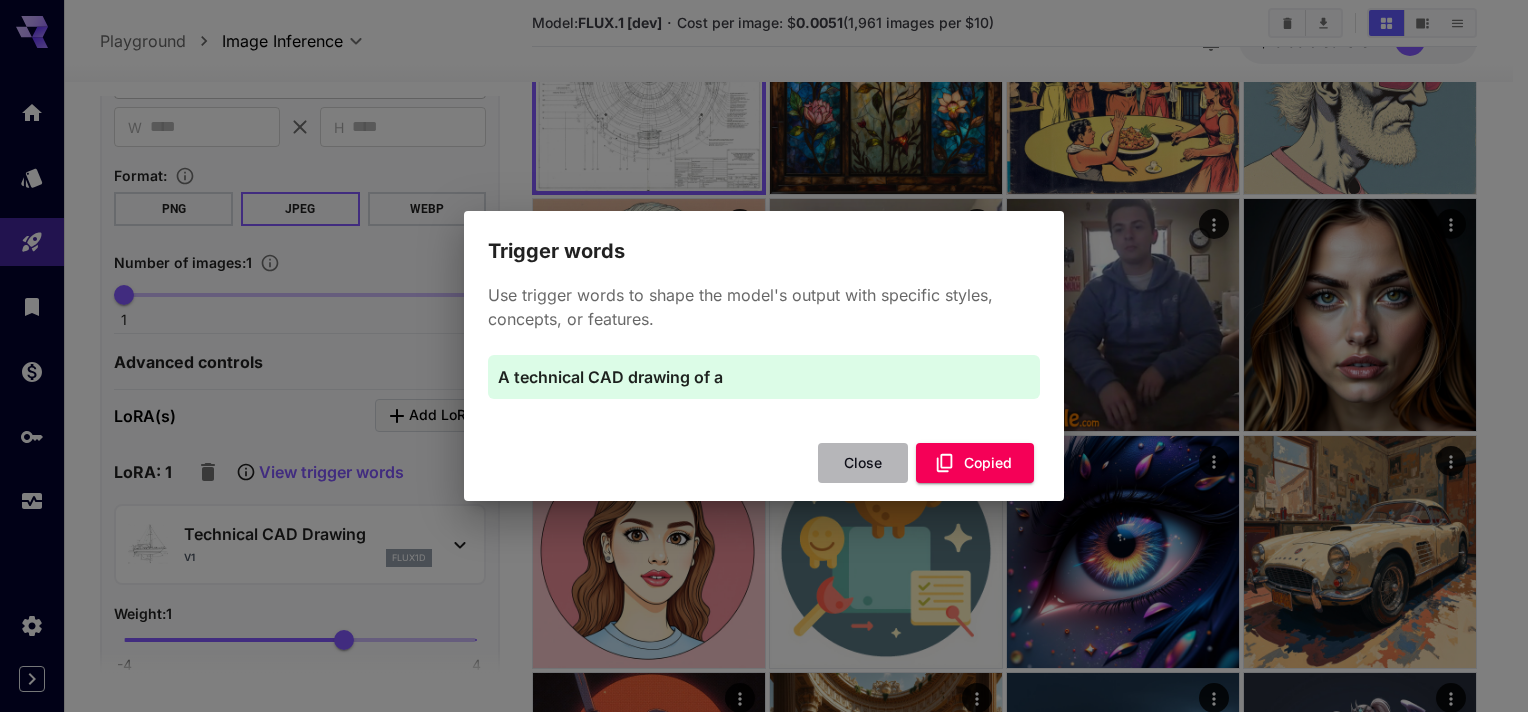 click on "Close" at bounding box center [863, 463] 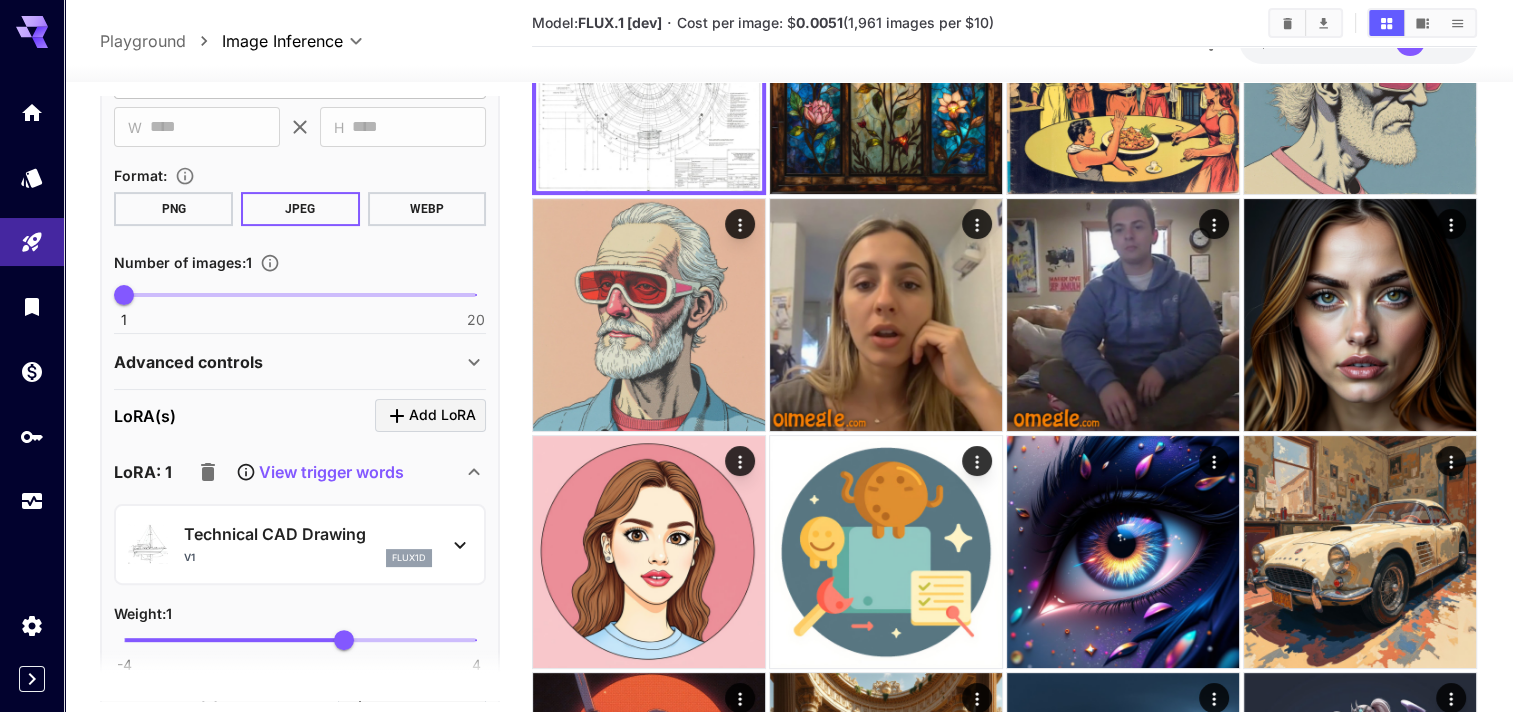 scroll, scrollTop: 600, scrollLeft: 0, axis: vertical 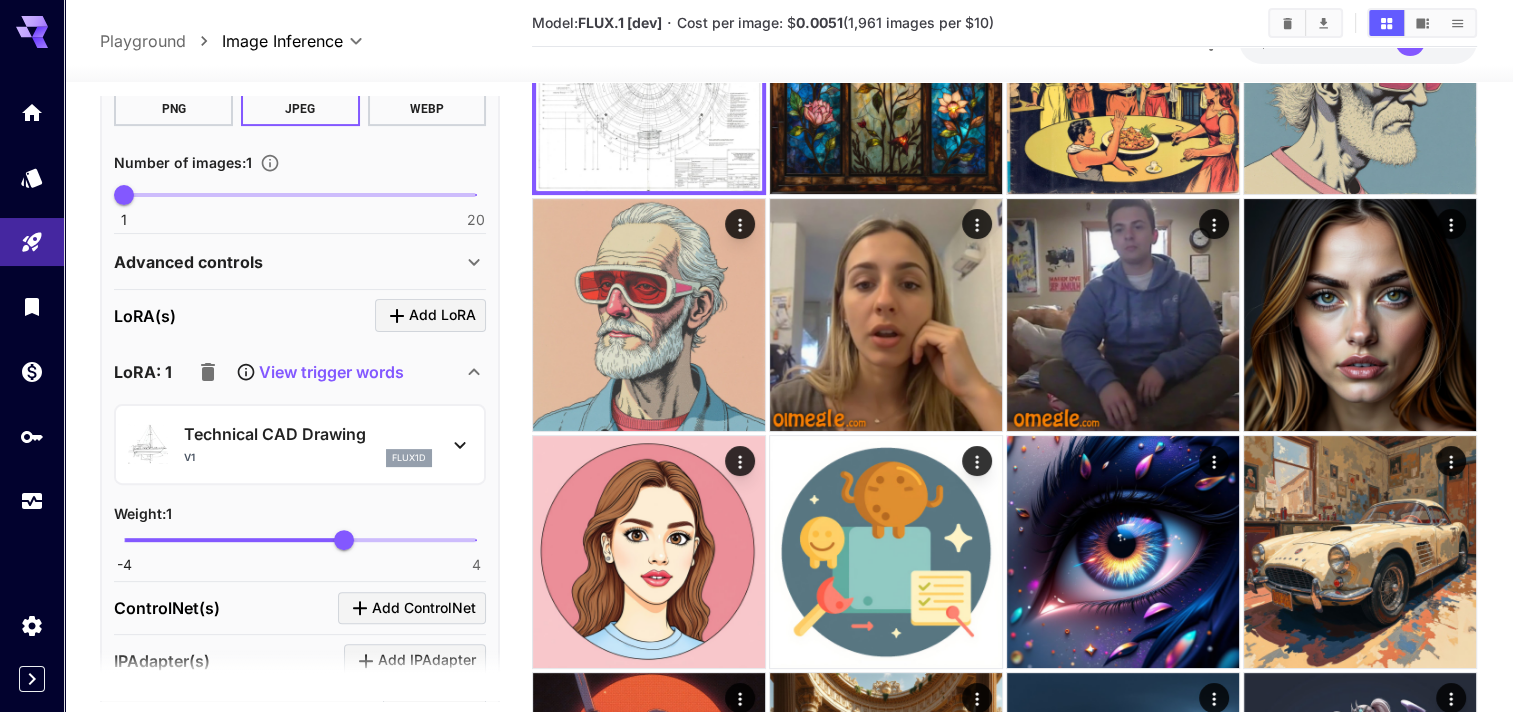 click on "View trigger words" at bounding box center (331, 372) 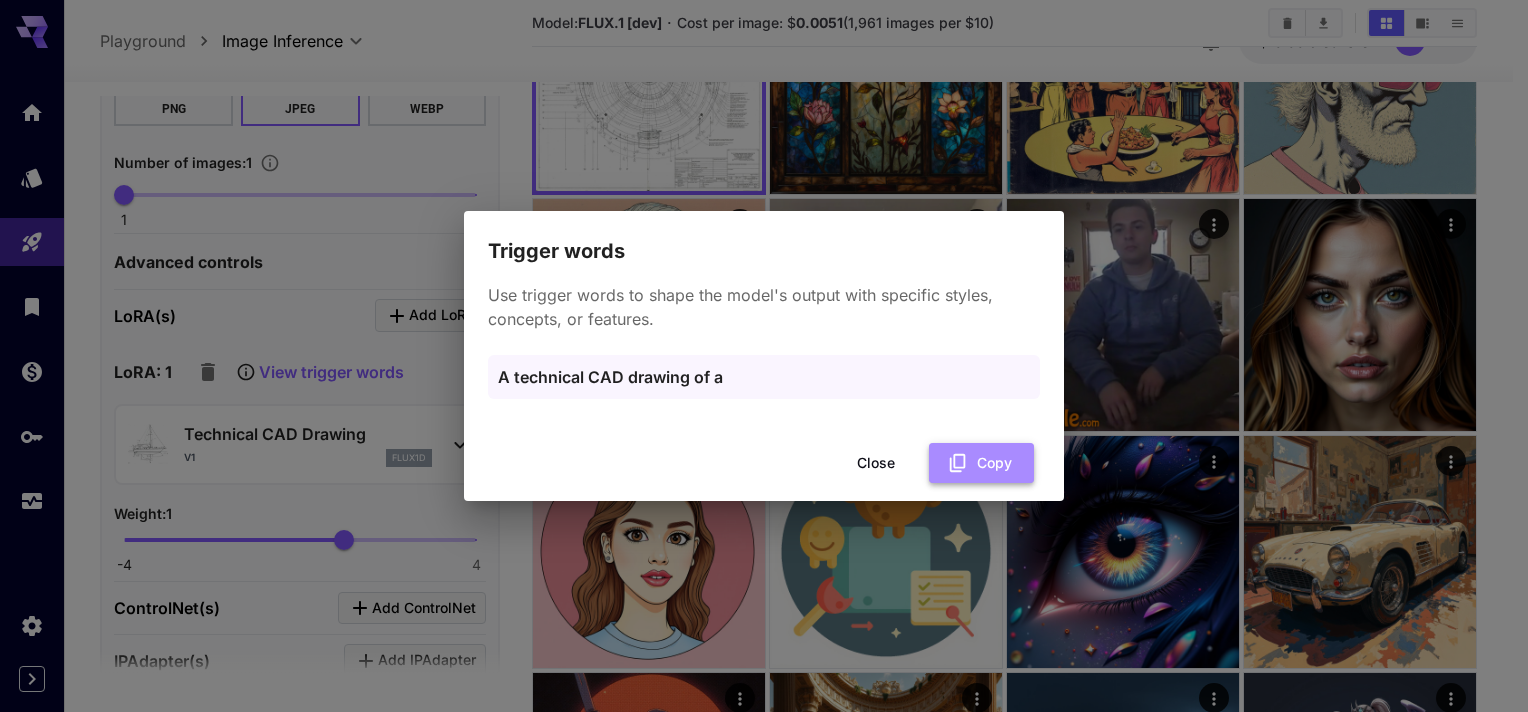 click on "Copy" at bounding box center [981, 463] 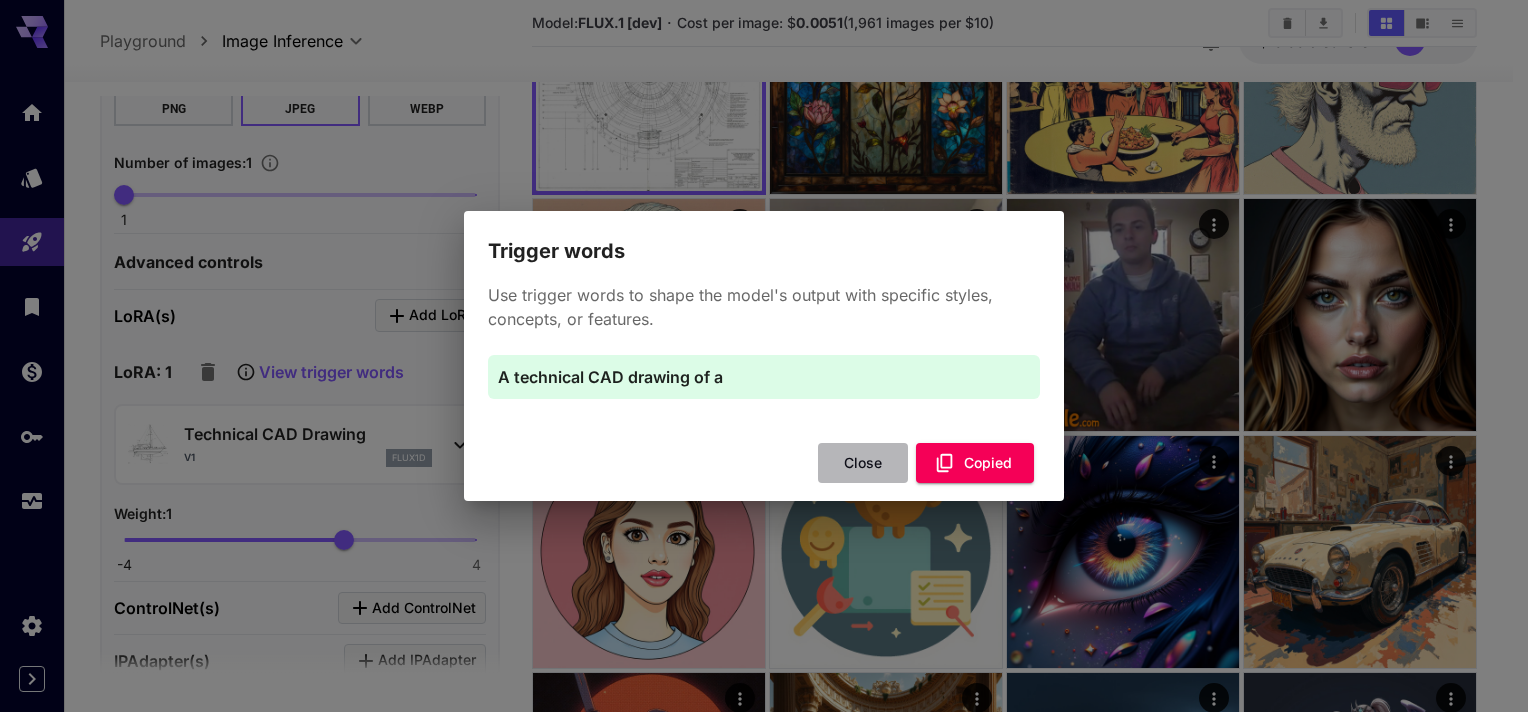 click on "Close" at bounding box center (863, 463) 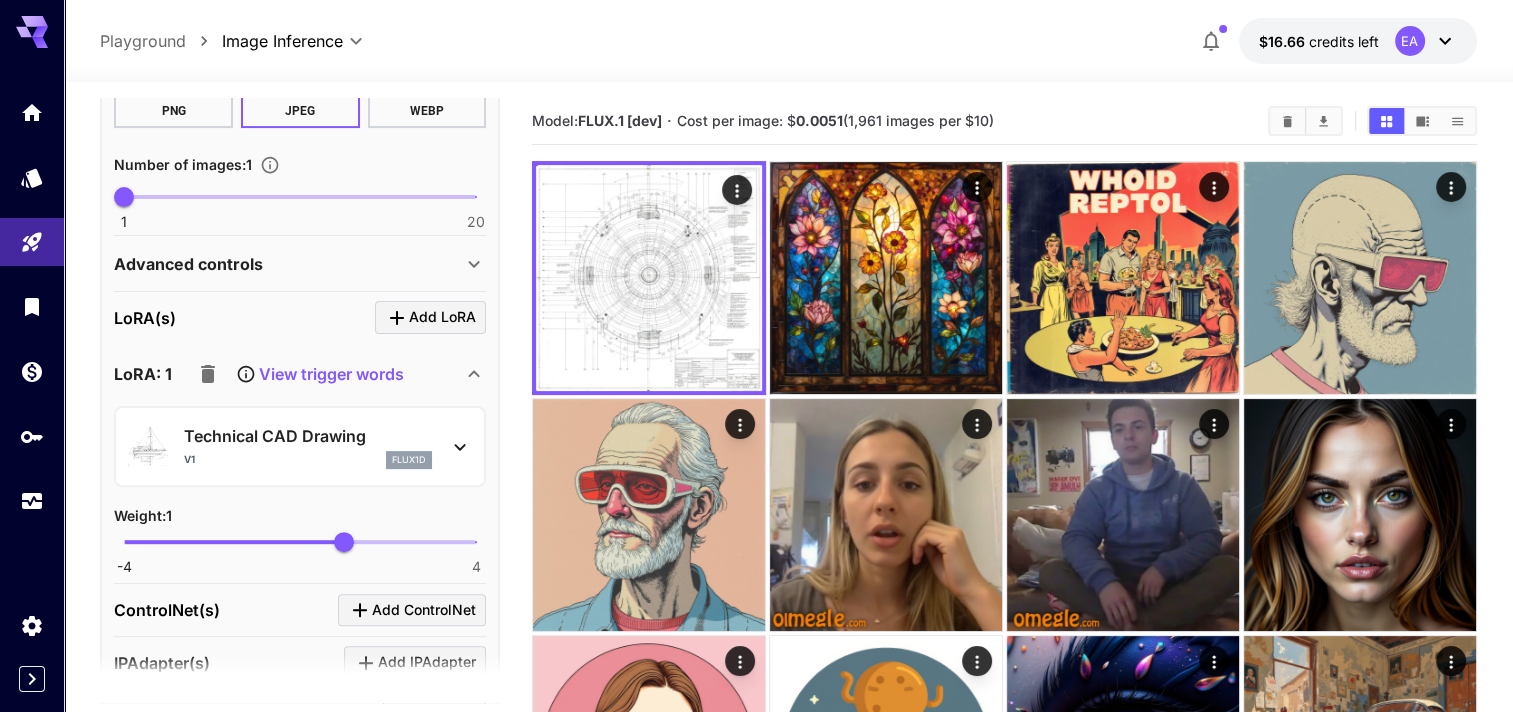 scroll, scrollTop: 100, scrollLeft: 0, axis: vertical 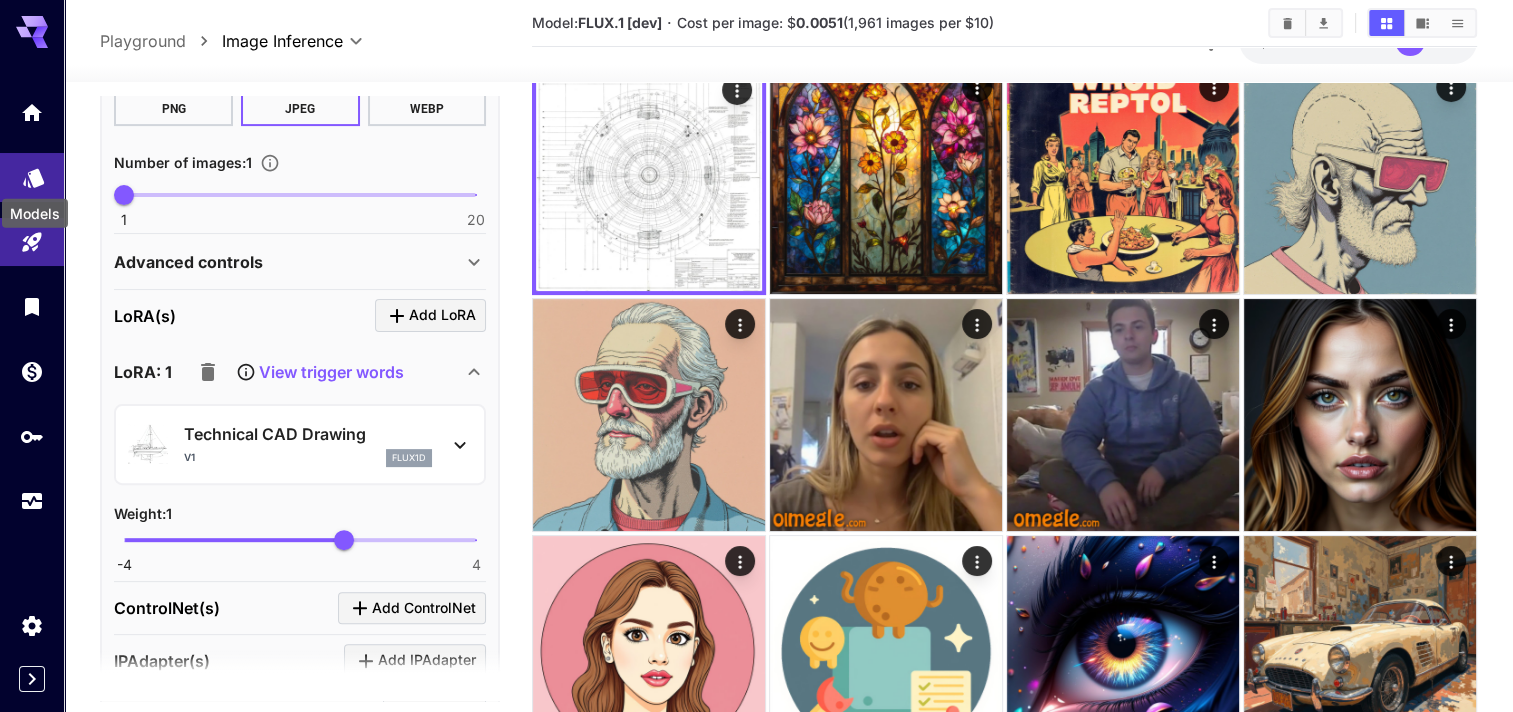 click 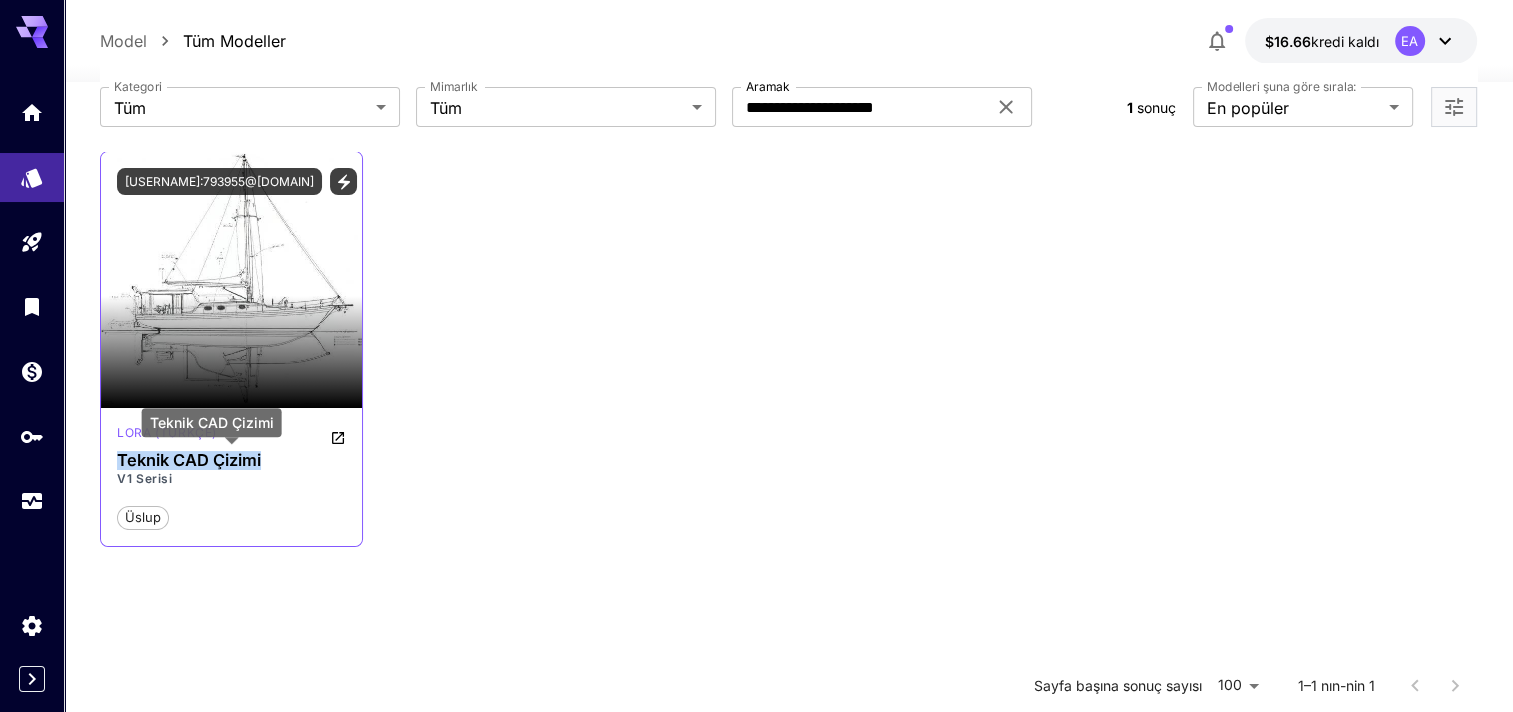 drag, startPoint x: 116, startPoint y: 460, endPoint x: 269, endPoint y: 460, distance: 153 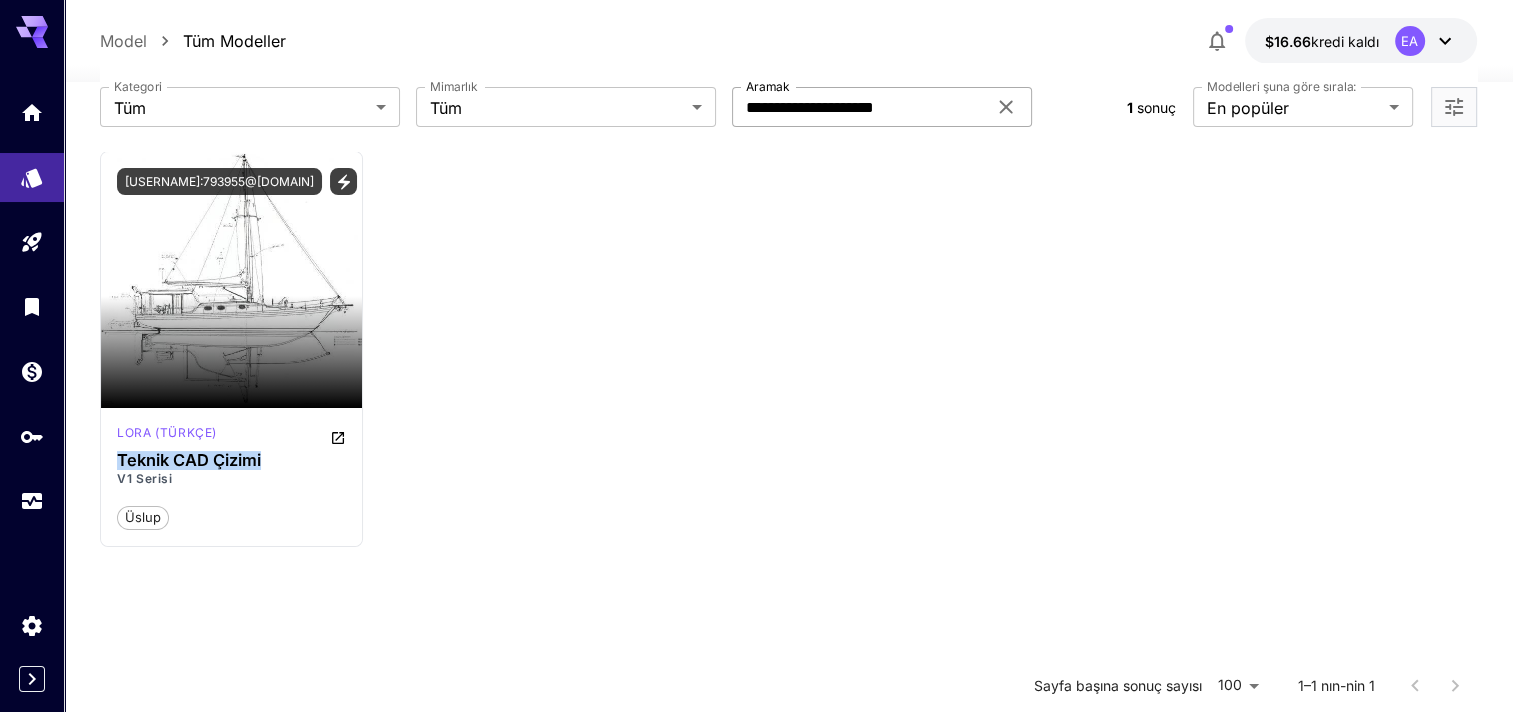 click 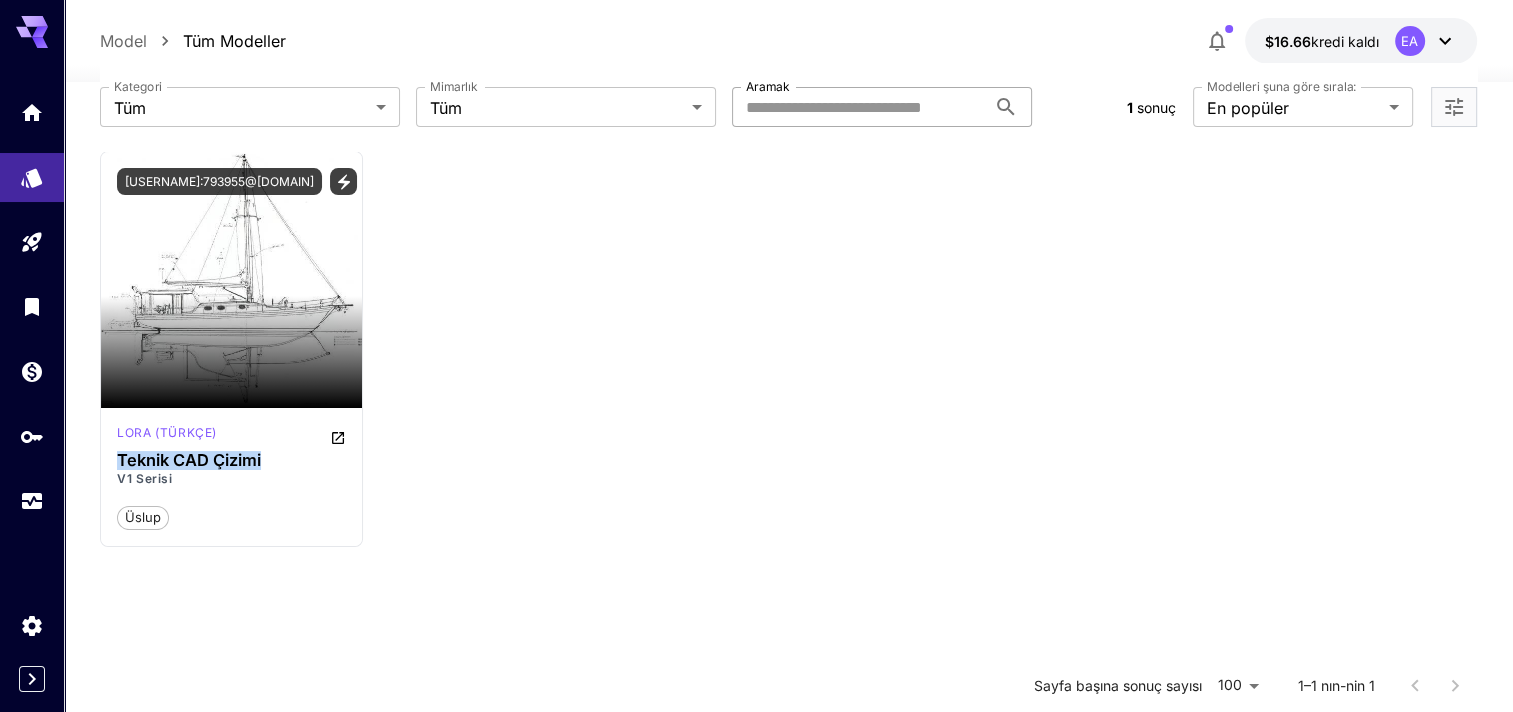 click on "Aramak" at bounding box center [859, 107] 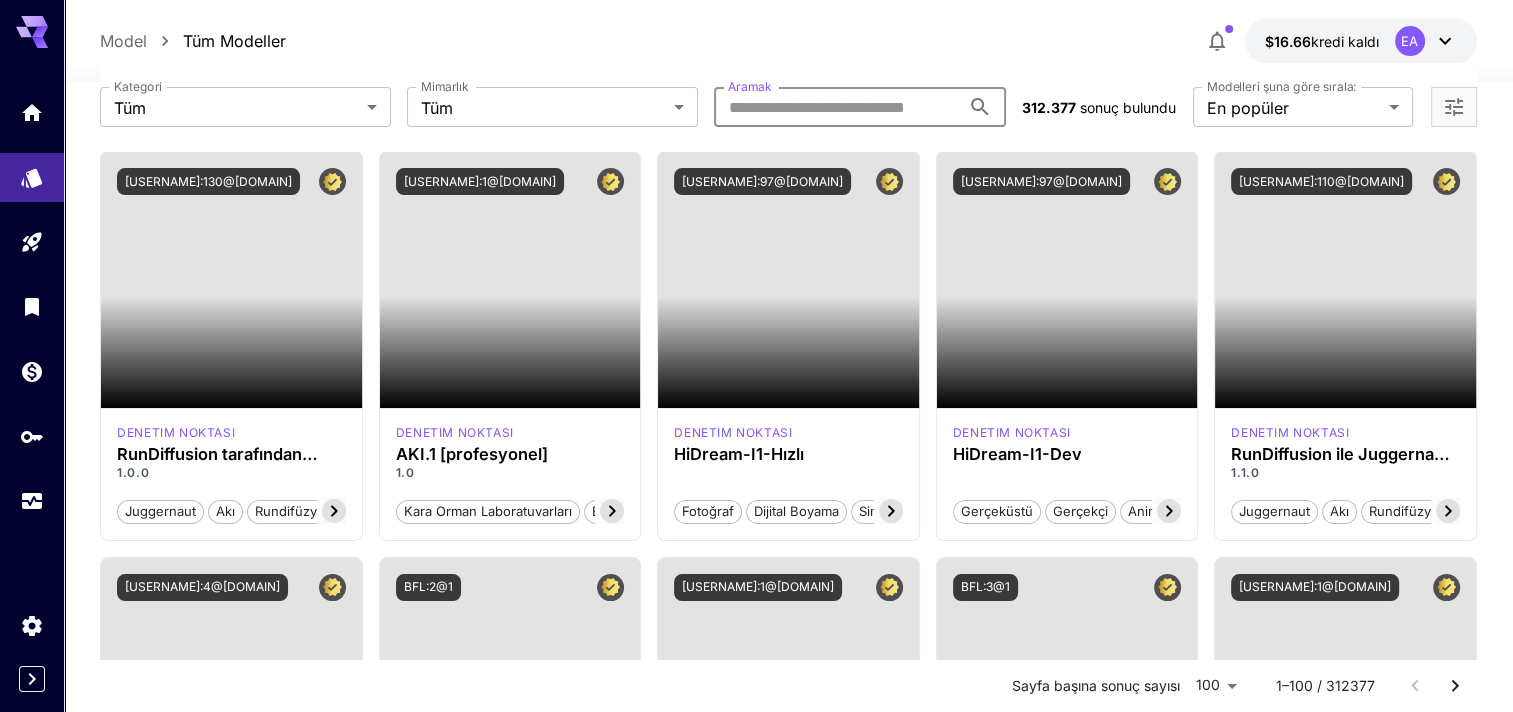 paste on "**********" 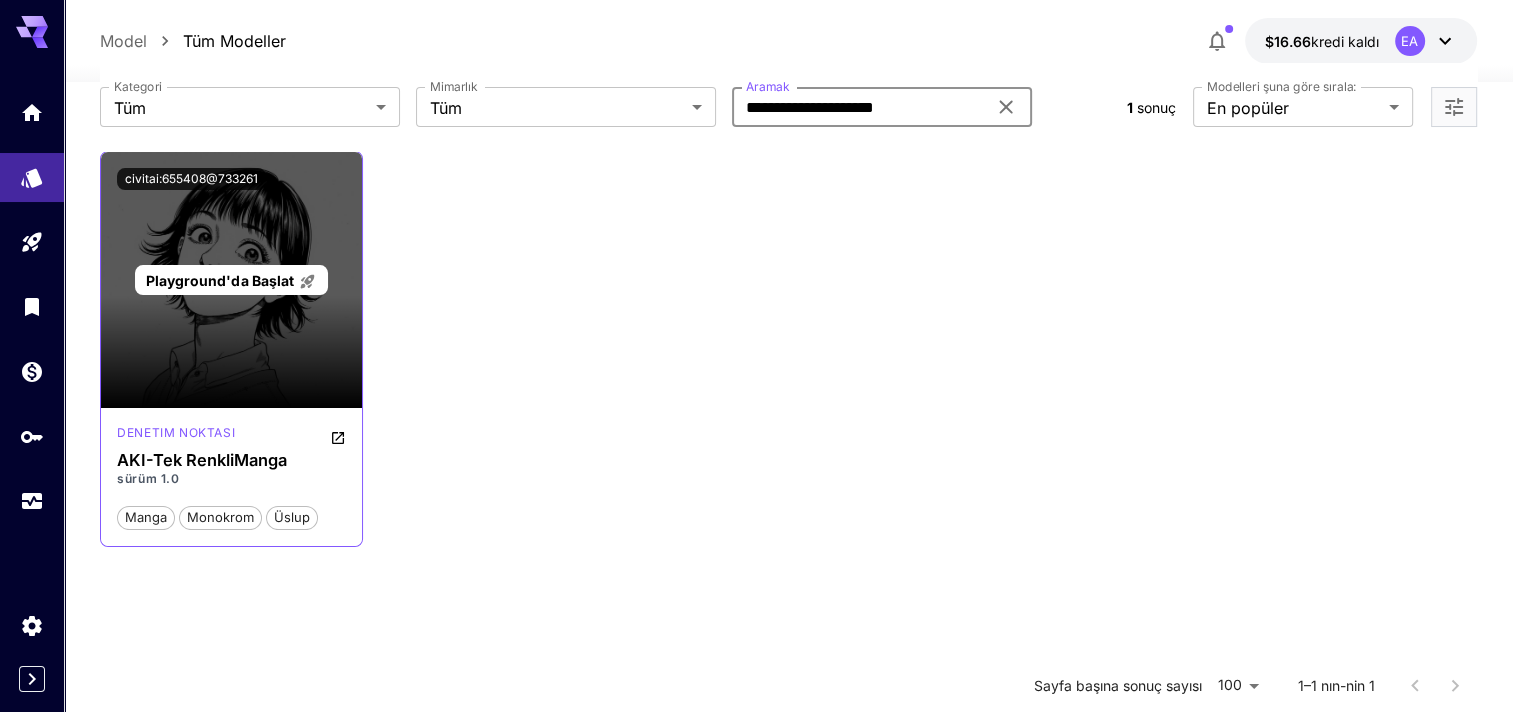 type on "**********" 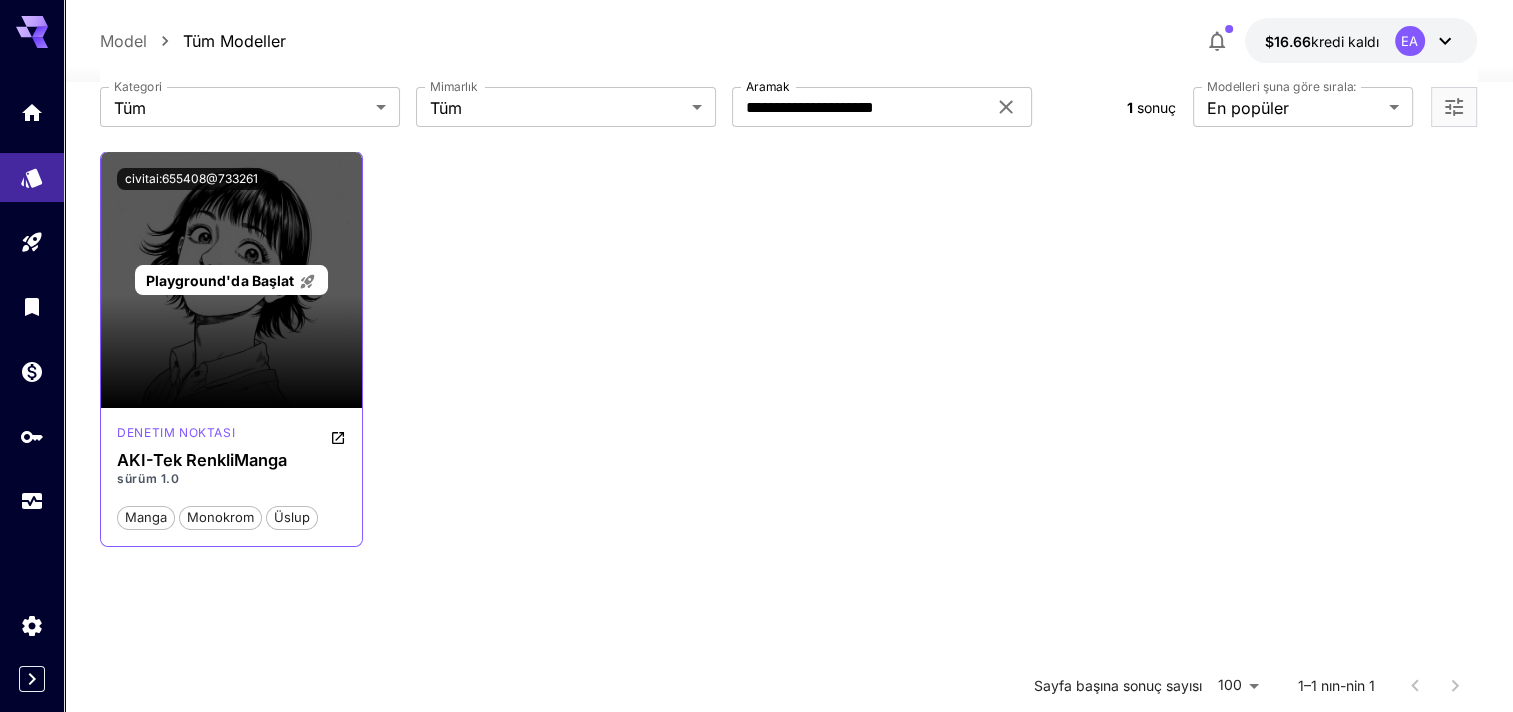 click on "Playground'da Başlat" at bounding box center [219, 280] 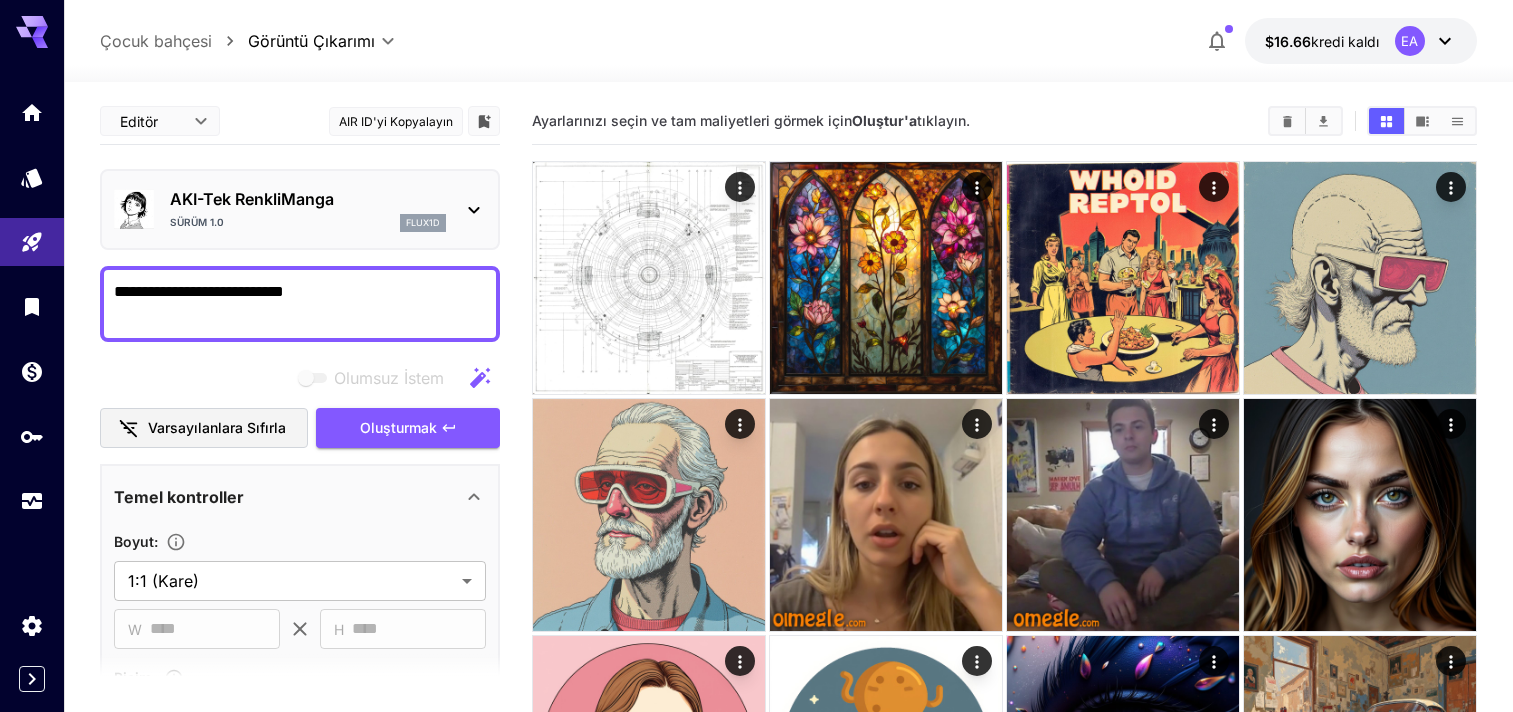 scroll, scrollTop: 100, scrollLeft: 0, axis: vertical 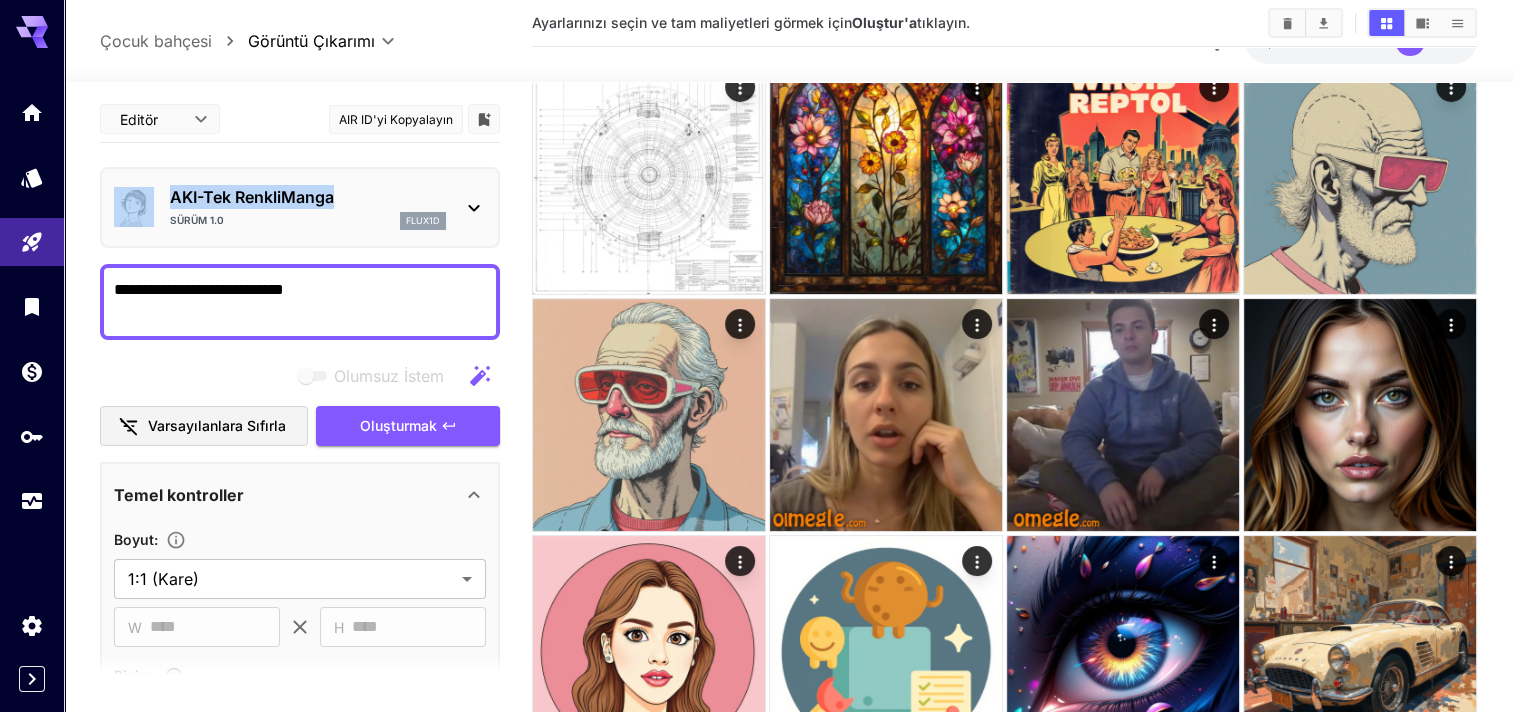 drag, startPoint x: 346, startPoint y: 196, endPoint x: 160, endPoint y: 194, distance: 186.01076 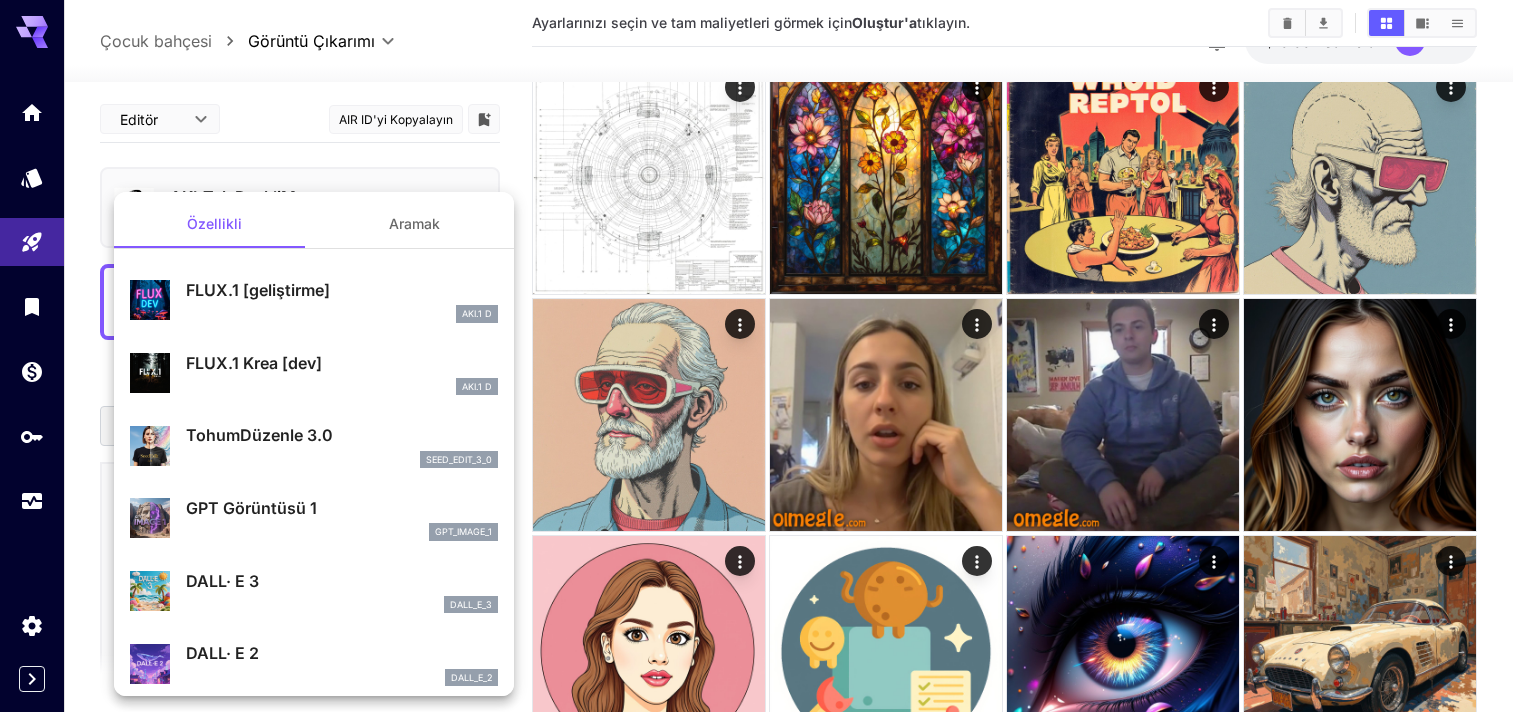drag, startPoint x: 160, startPoint y: 194, endPoint x: 311, endPoint y: 169, distance: 153.05554 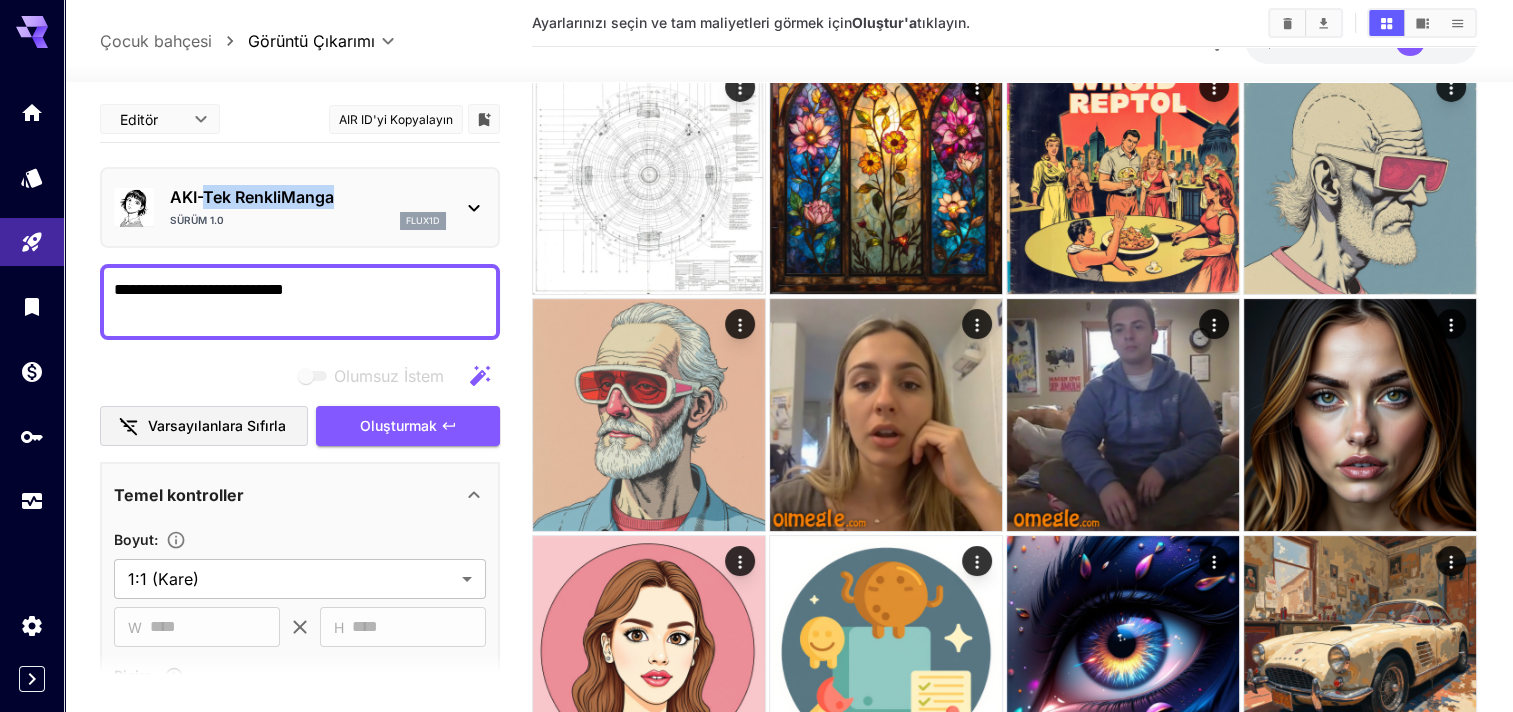 copy on "Tek RenkliManga" 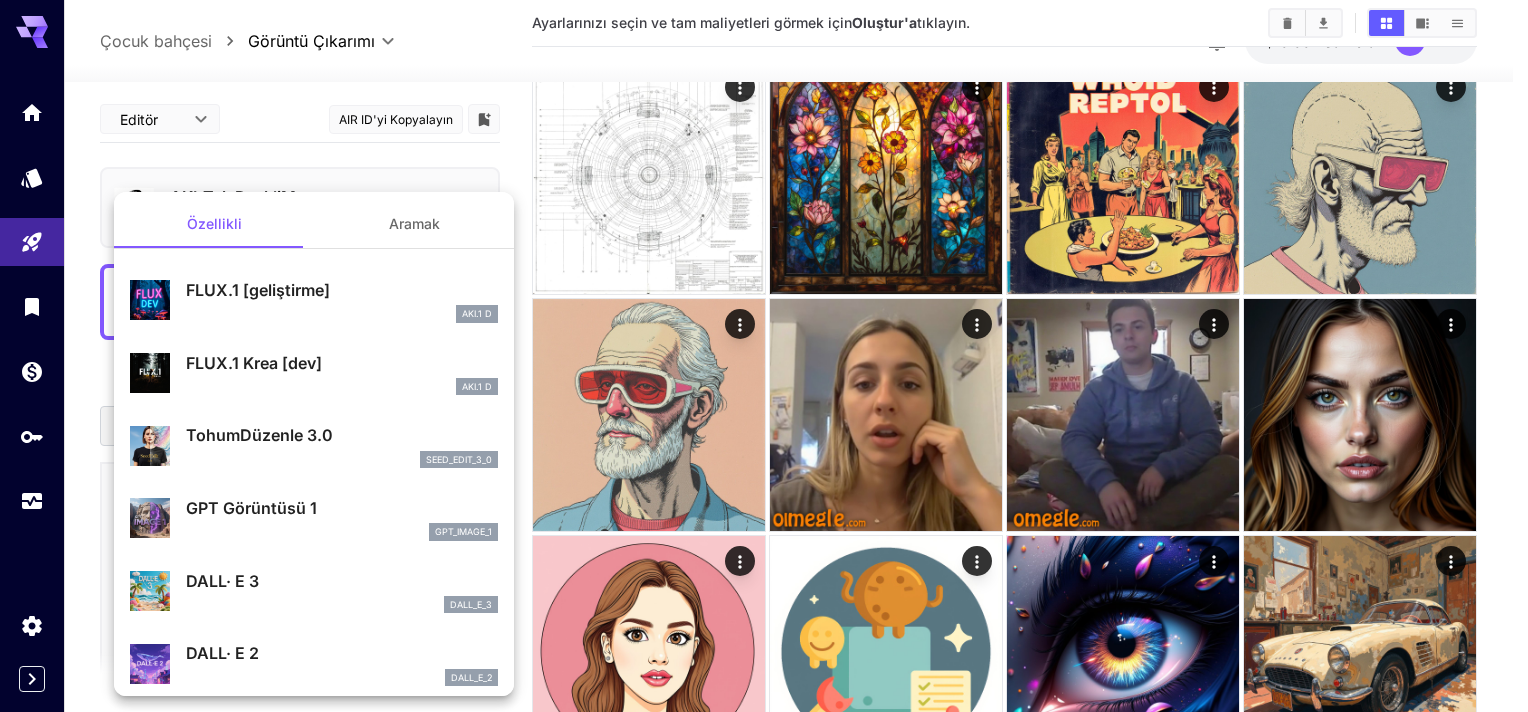 drag, startPoint x: 205, startPoint y: 208, endPoint x: 142, endPoint y: 158, distance: 80.43009 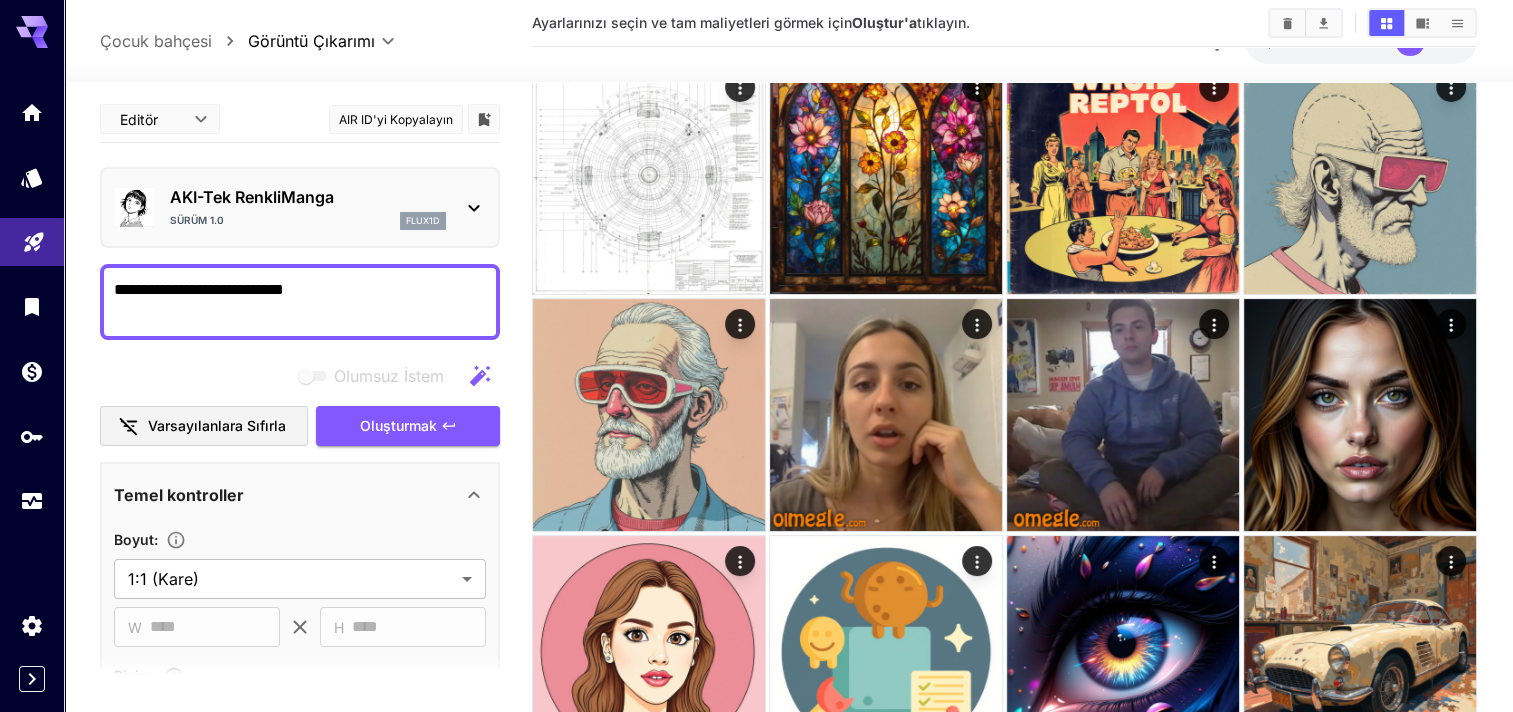drag, startPoint x: 348, startPoint y: 276, endPoint x: 40, endPoint y: 244, distance: 309.65787 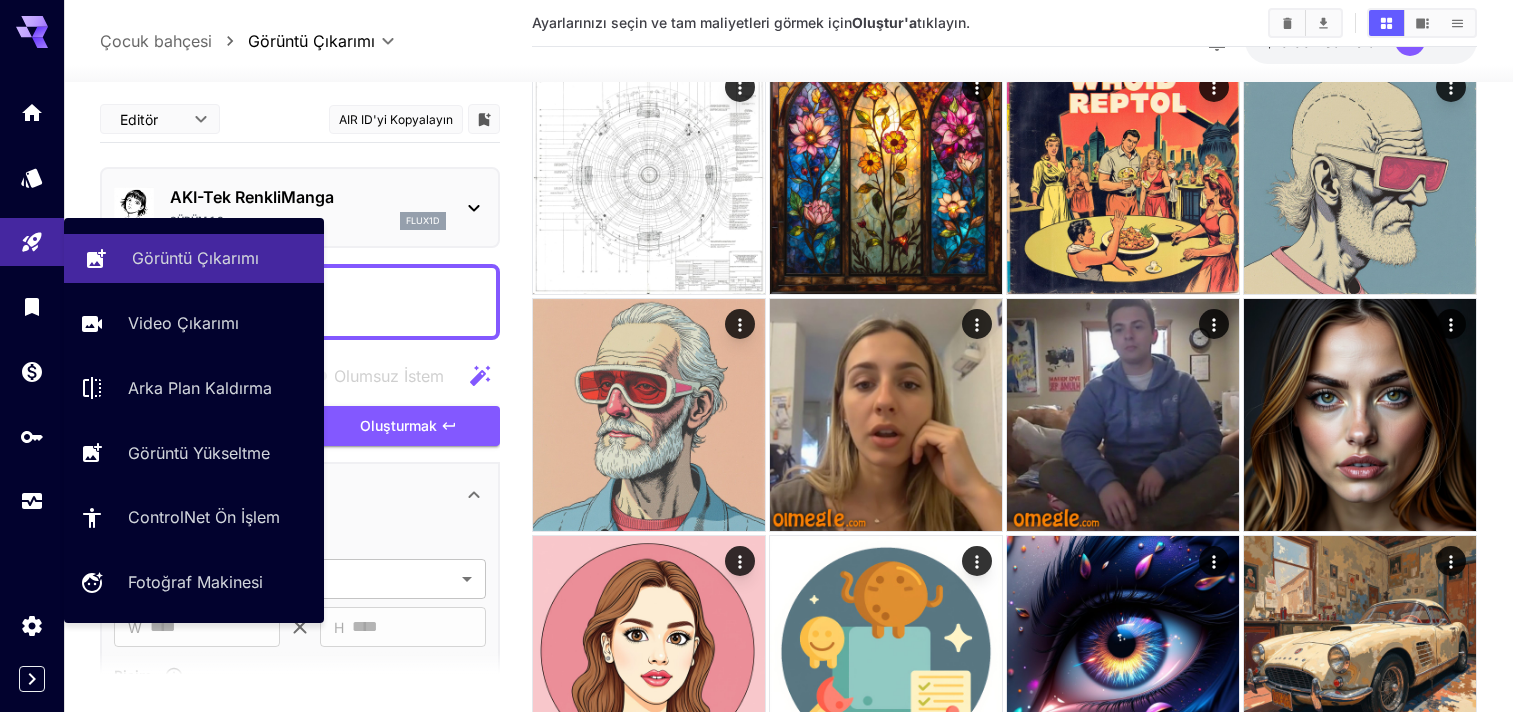 paste 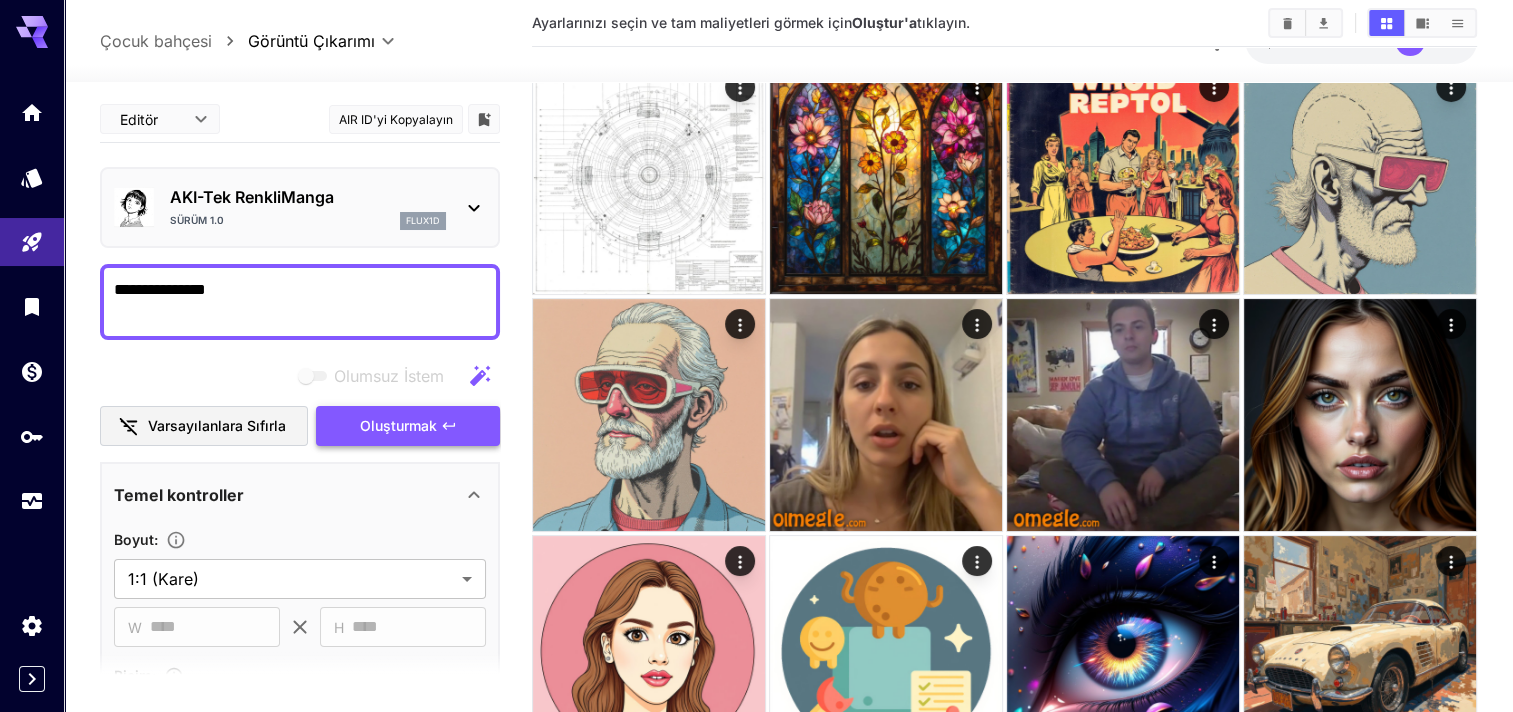 type on "**********" 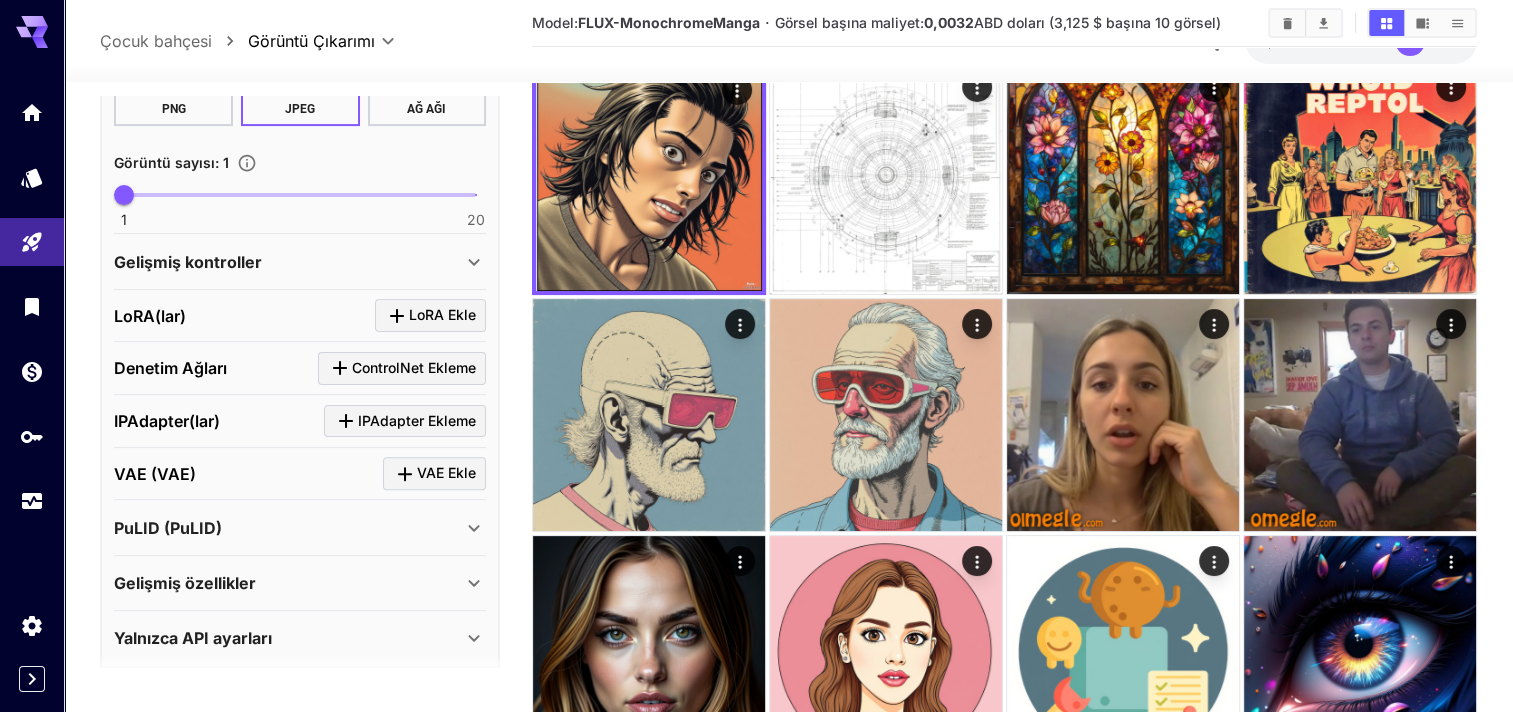 scroll, scrollTop: 400, scrollLeft: 0, axis: vertical 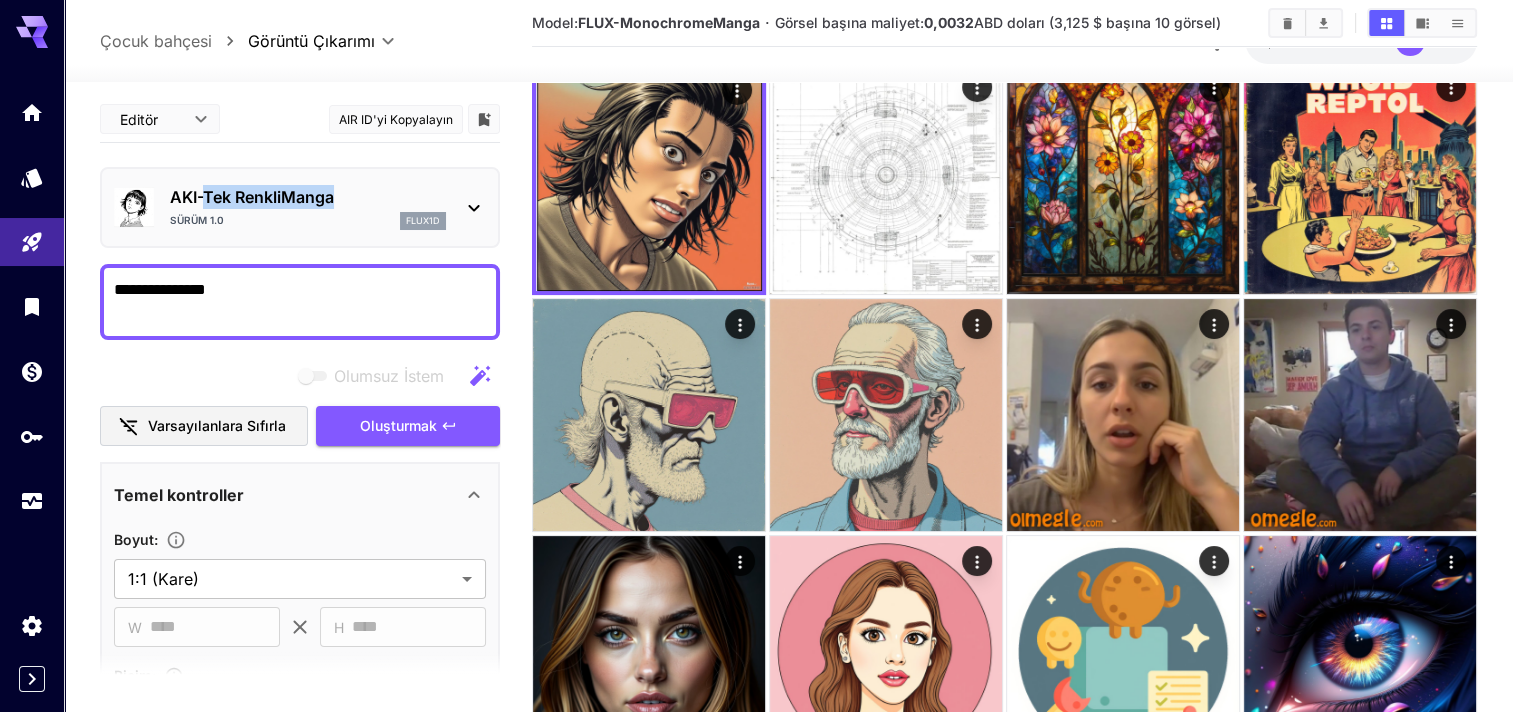 copy on "Tek RenkliManga" 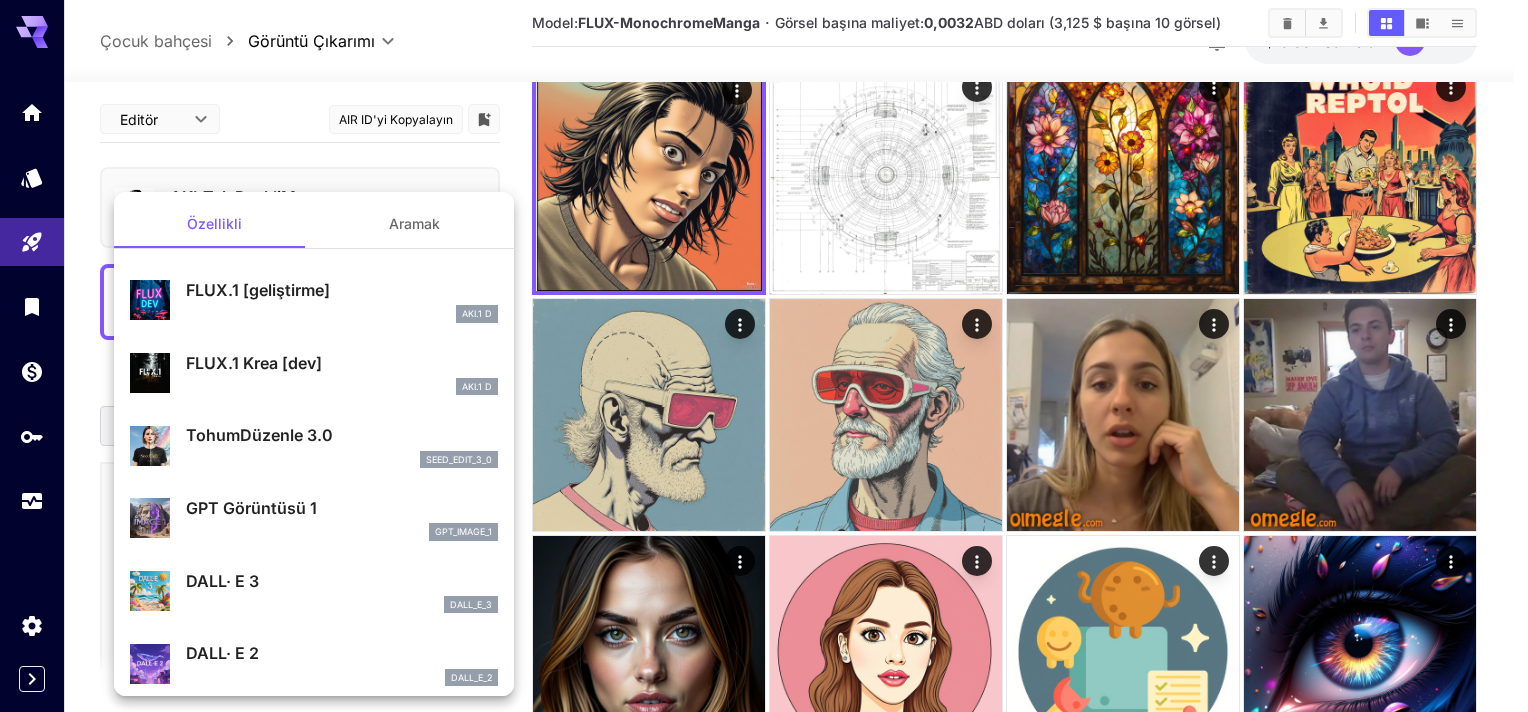 click at bounding box center [764, 356] 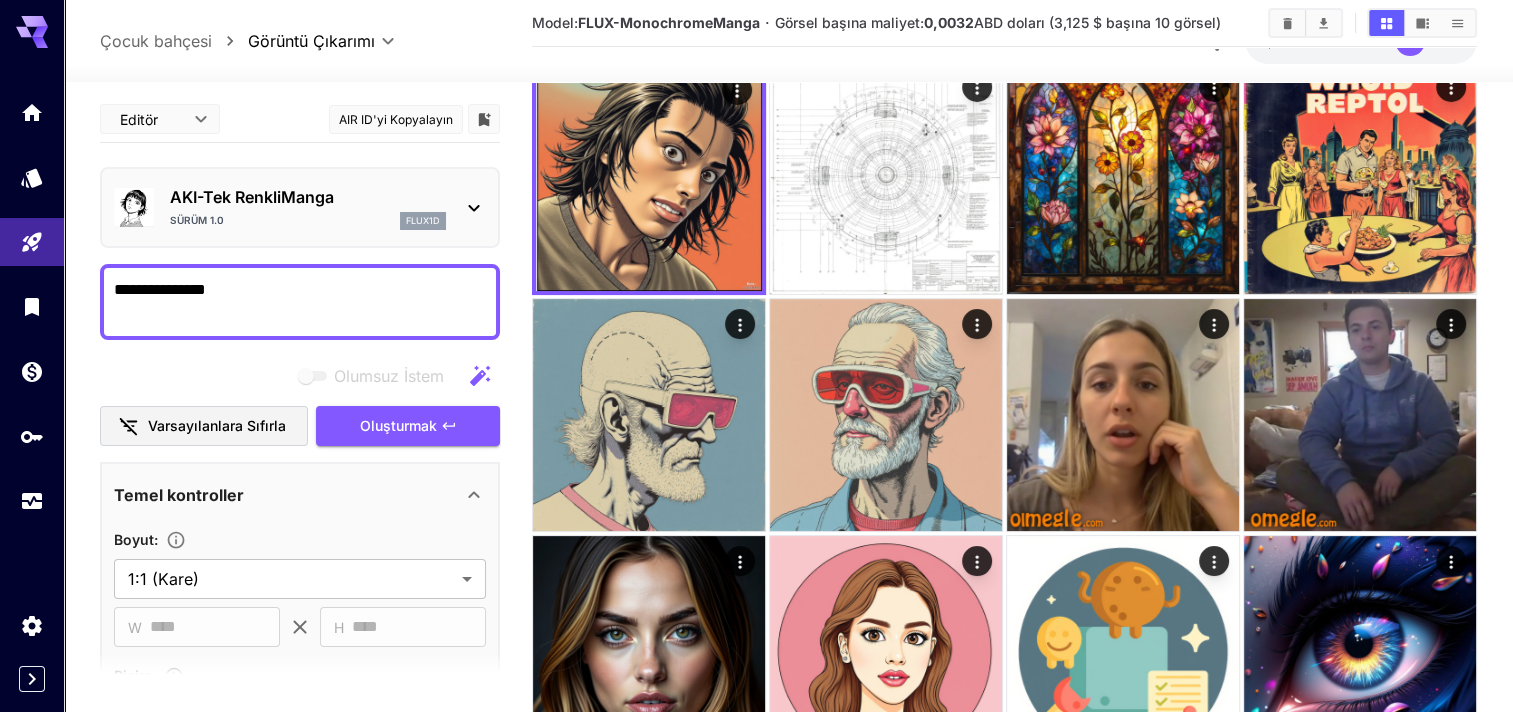 scroll, scrollTop: 0, scrollLeft: 0, axis: both 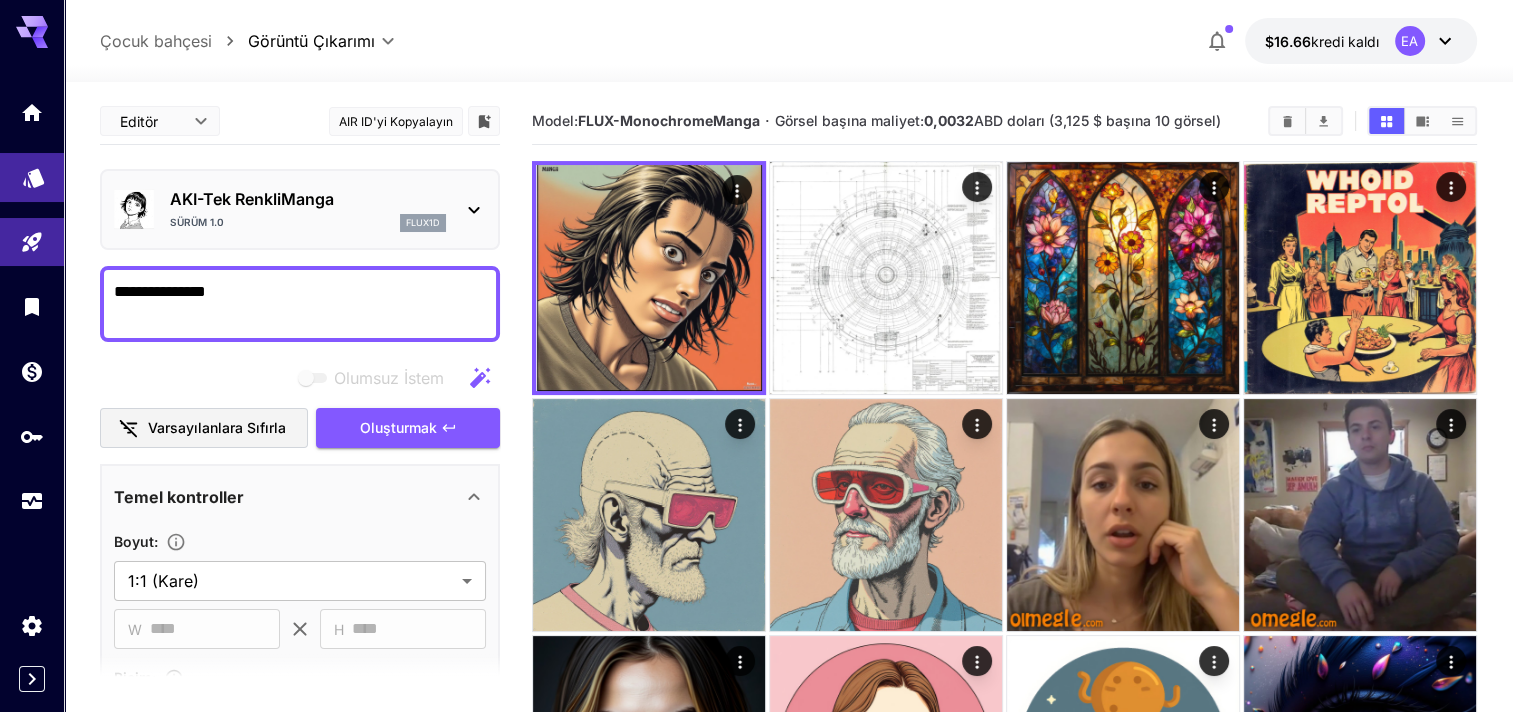 click at bounding box center [32, 177] 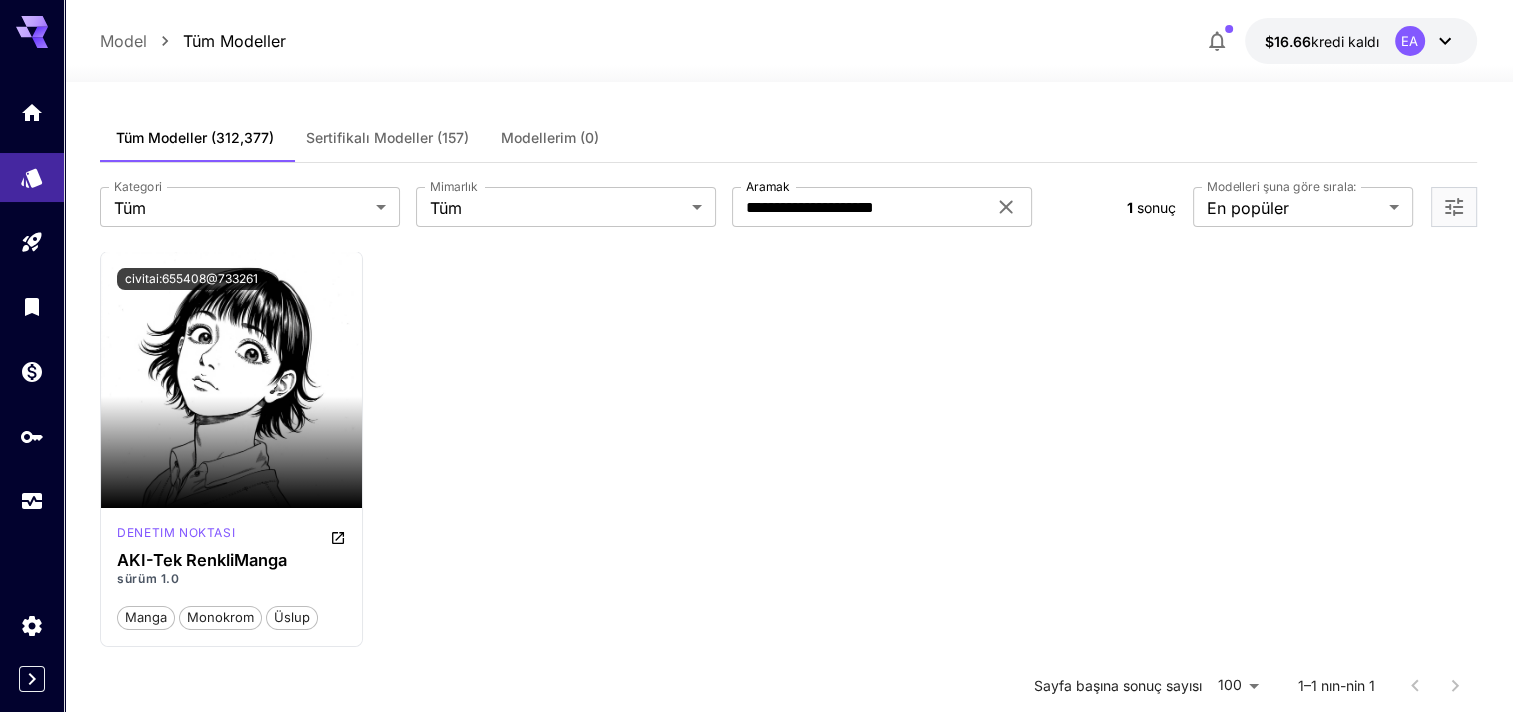 drag, startPoint x: 584, startPoint y: 420, endPoint x: 479, endPoint y: 310, distance: 152.06906 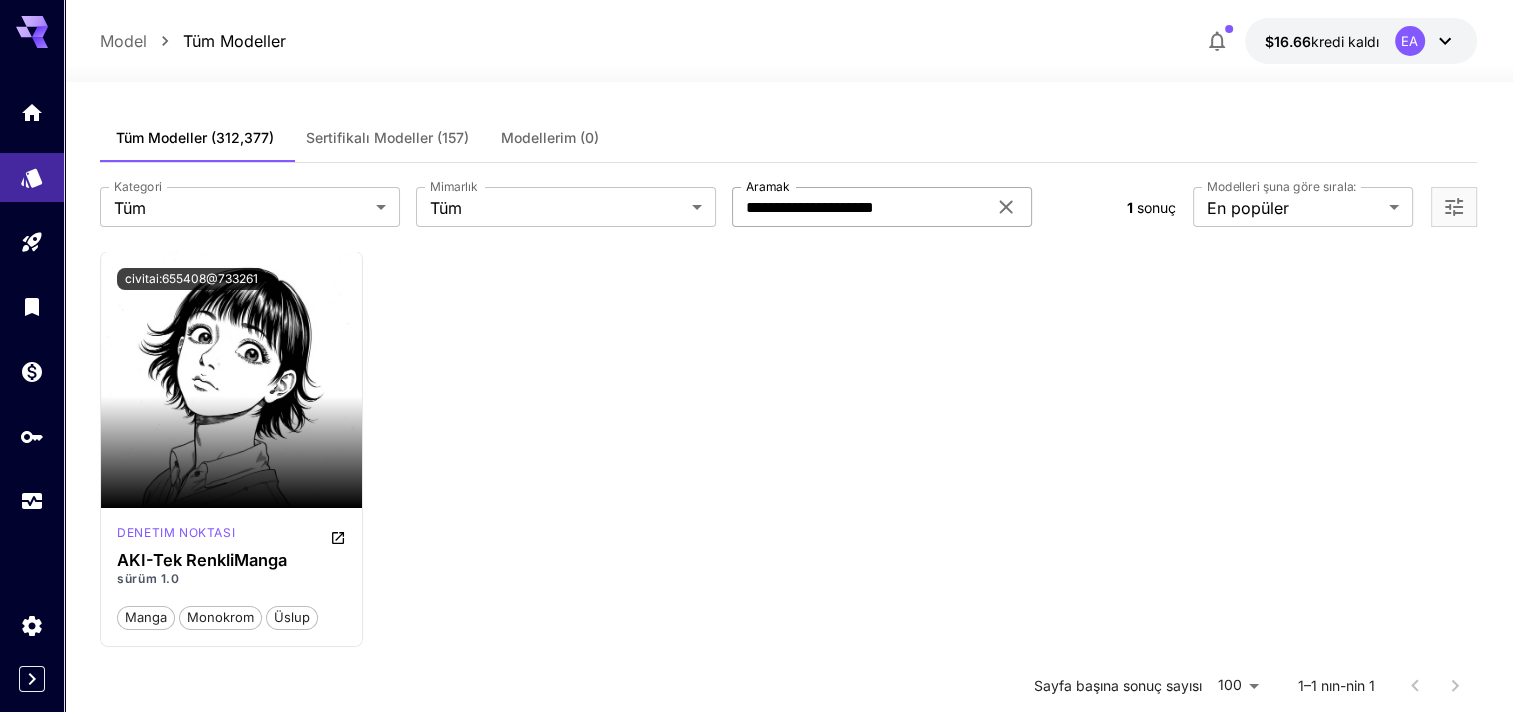 click 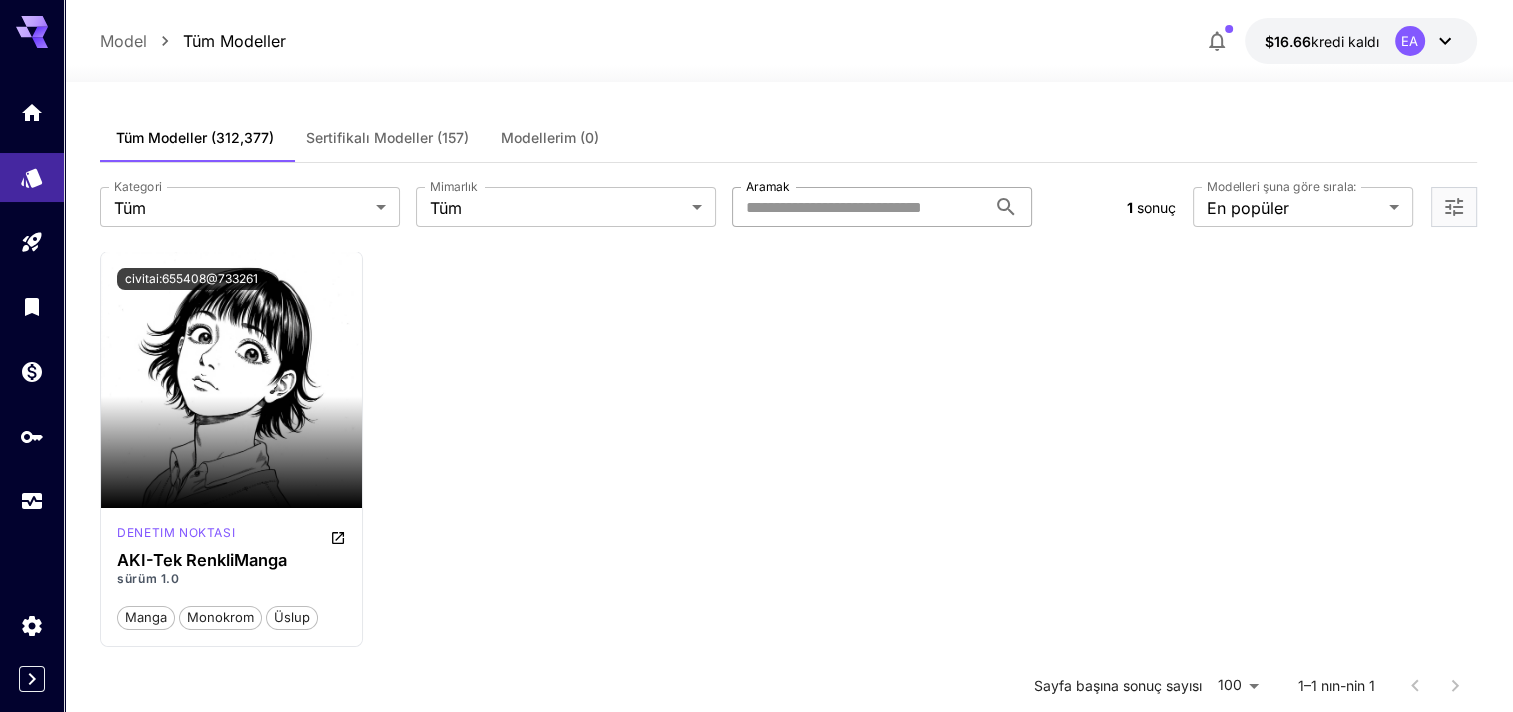 click on "Aramak" at bounding box center (859, 207) 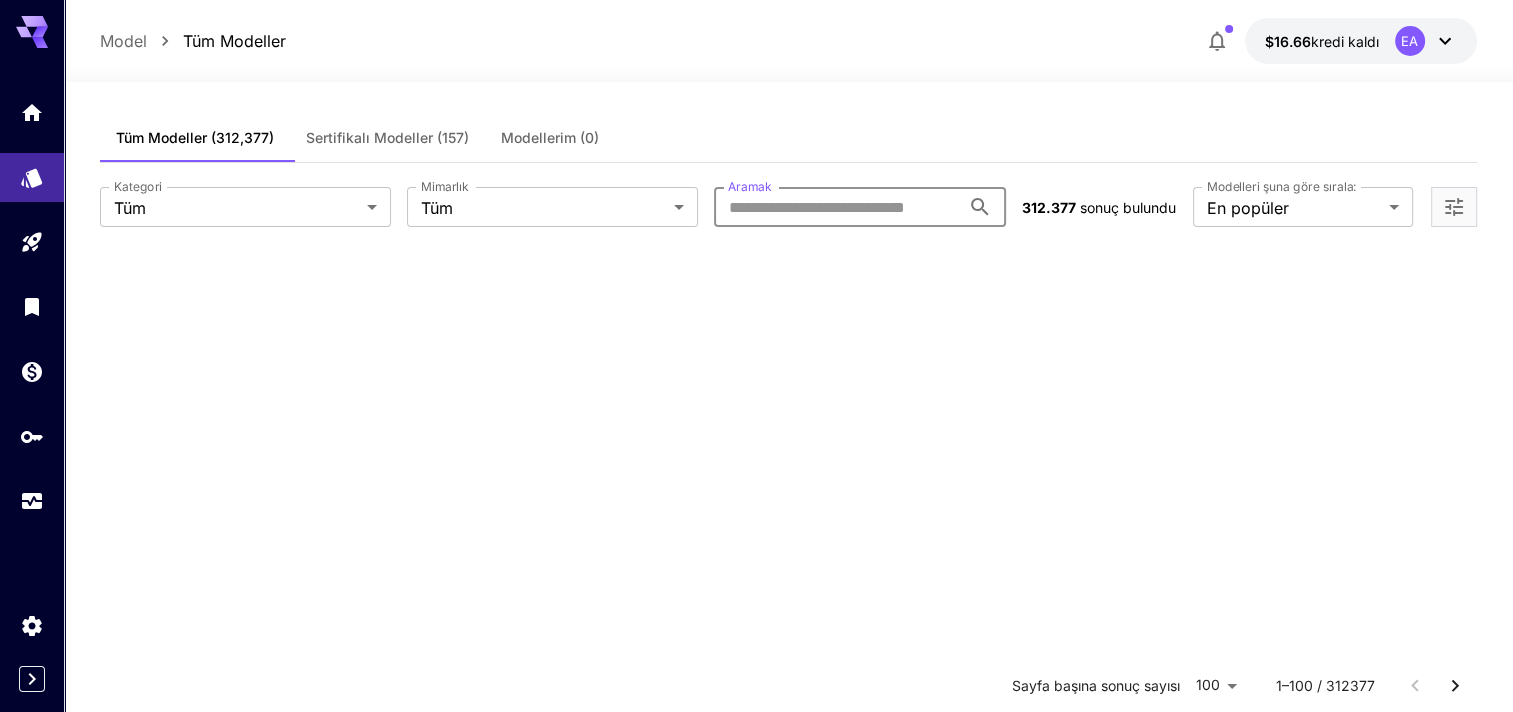 paste on "**********" 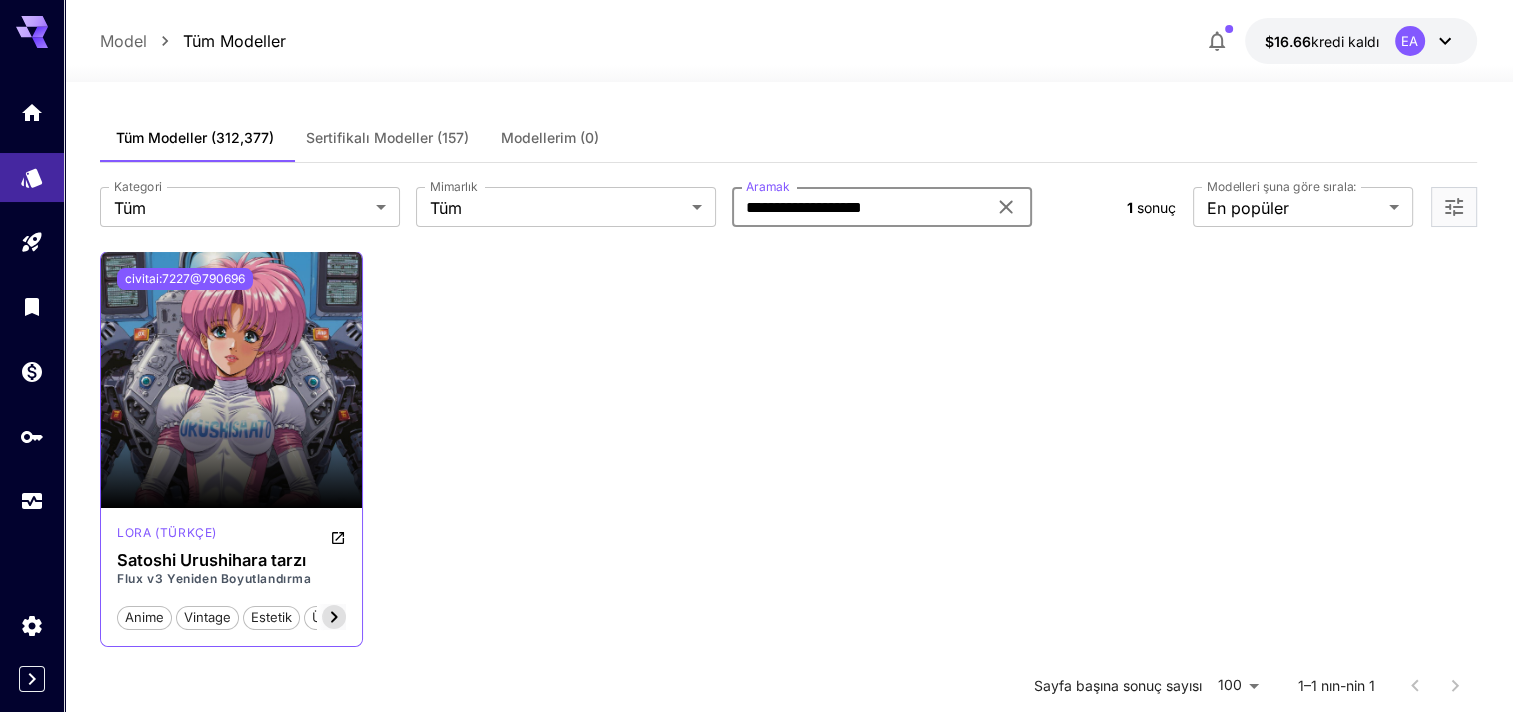 type on "**********" 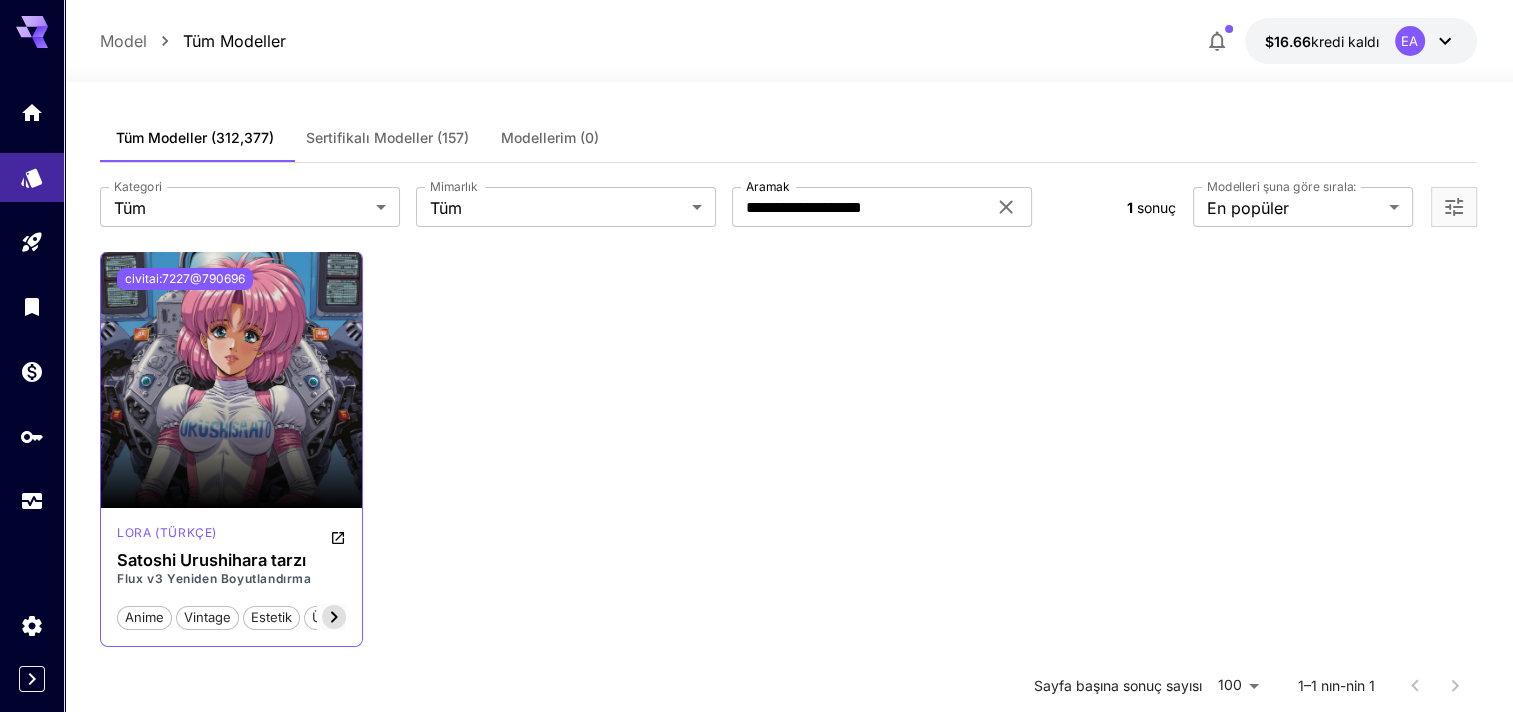 click on "civitai:7227@790696" at bounding box center (185, 279) 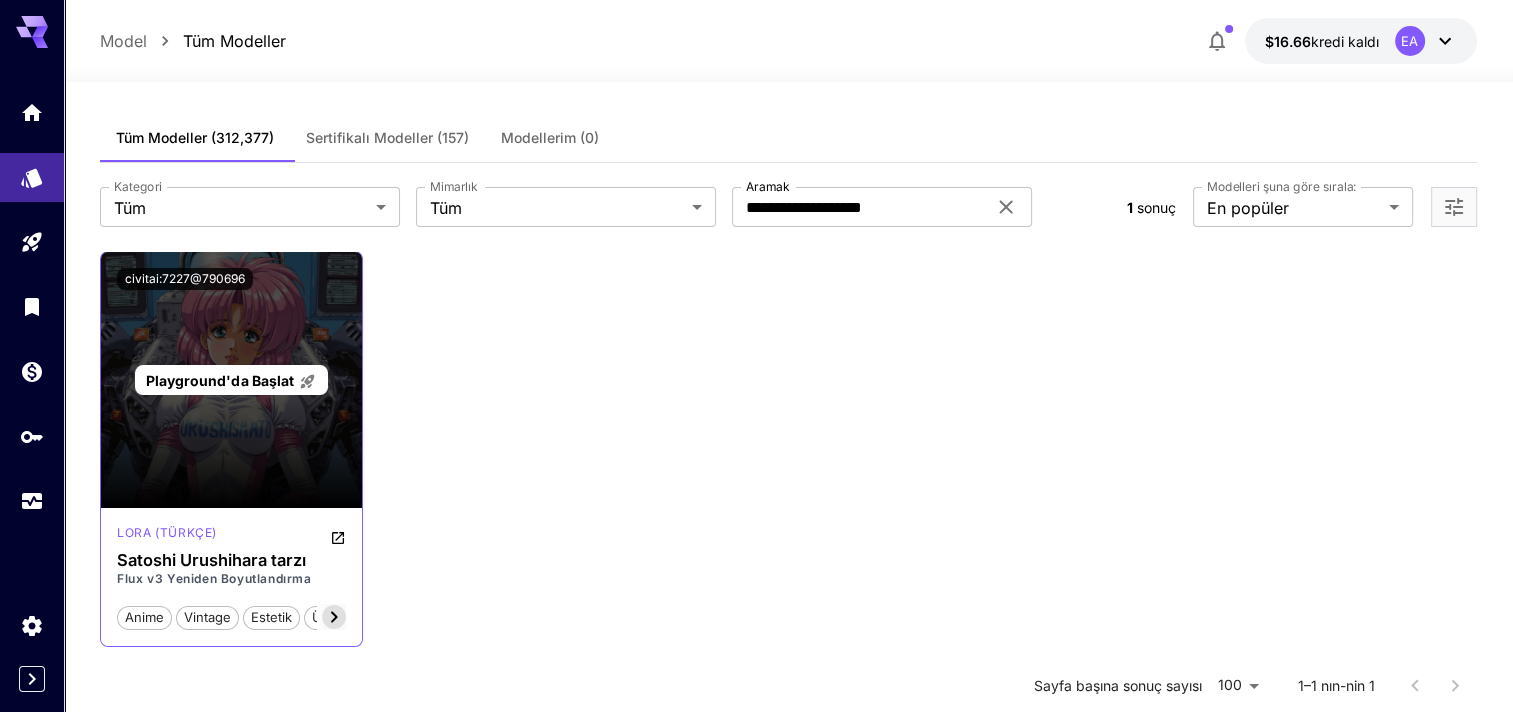 click on "Playground'da Başlat" at bounding box center (219, 380) 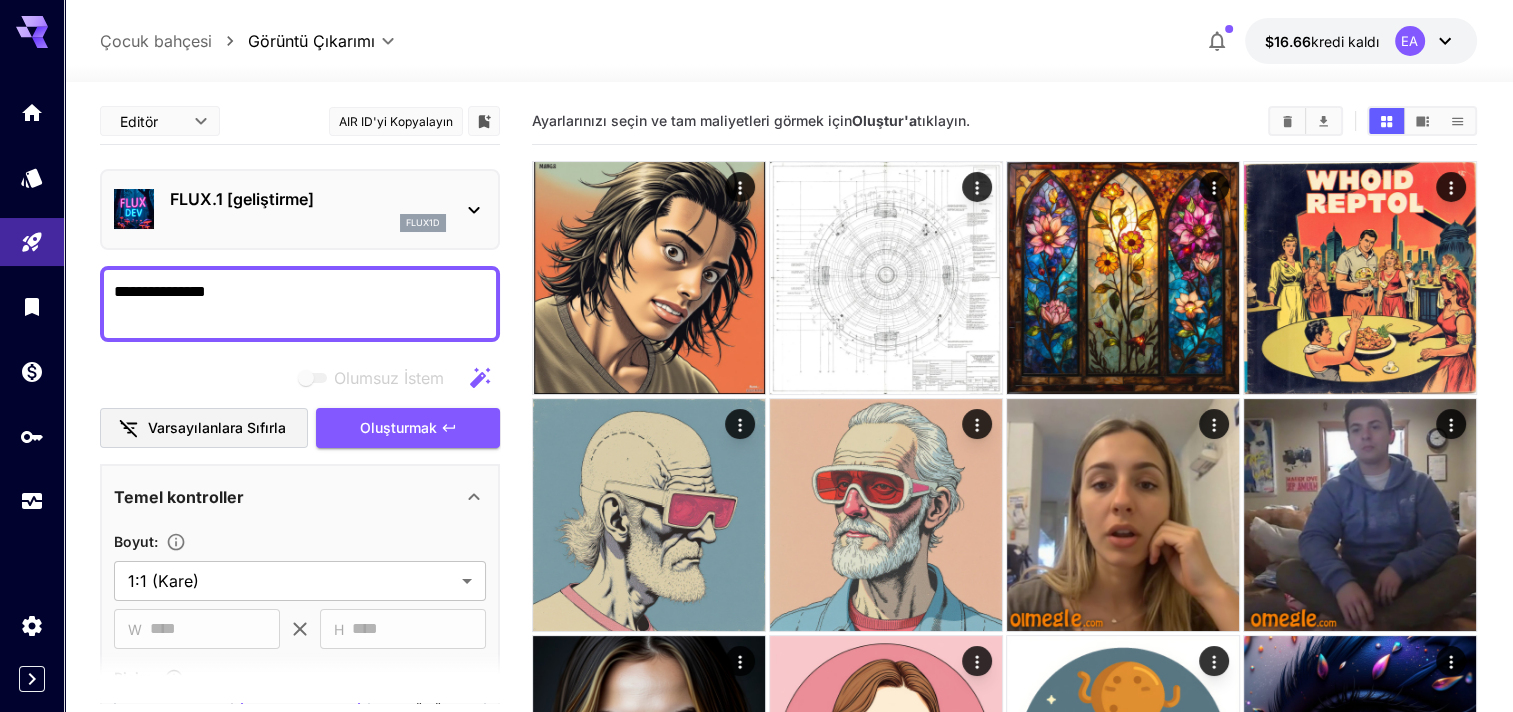 scroll, scrollTop: 800, scrollLeft: 0, axis: vertical 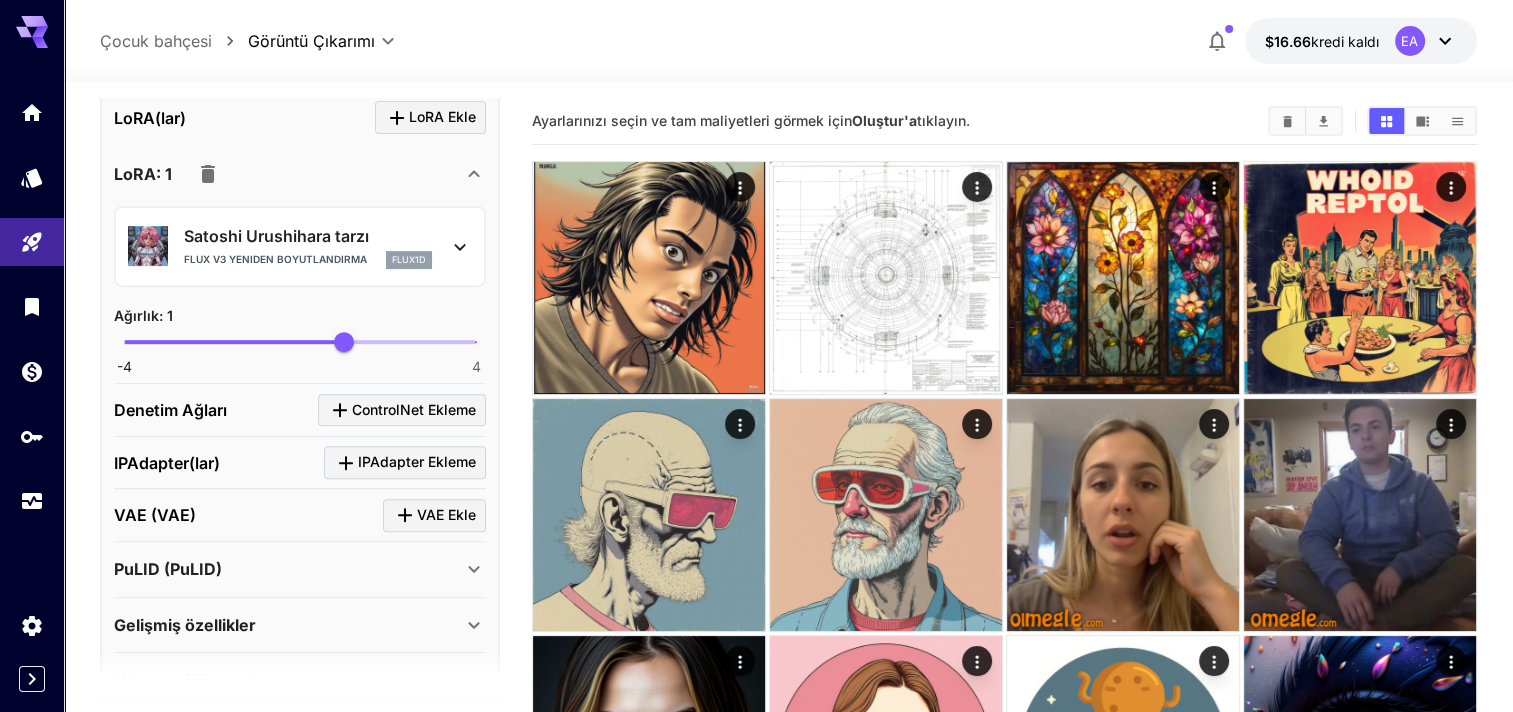 click on "Satoshi Urushihara tarzı Flux v3 Yeniden Boyutlandırma flux1d" at bounding box center (300, 246) 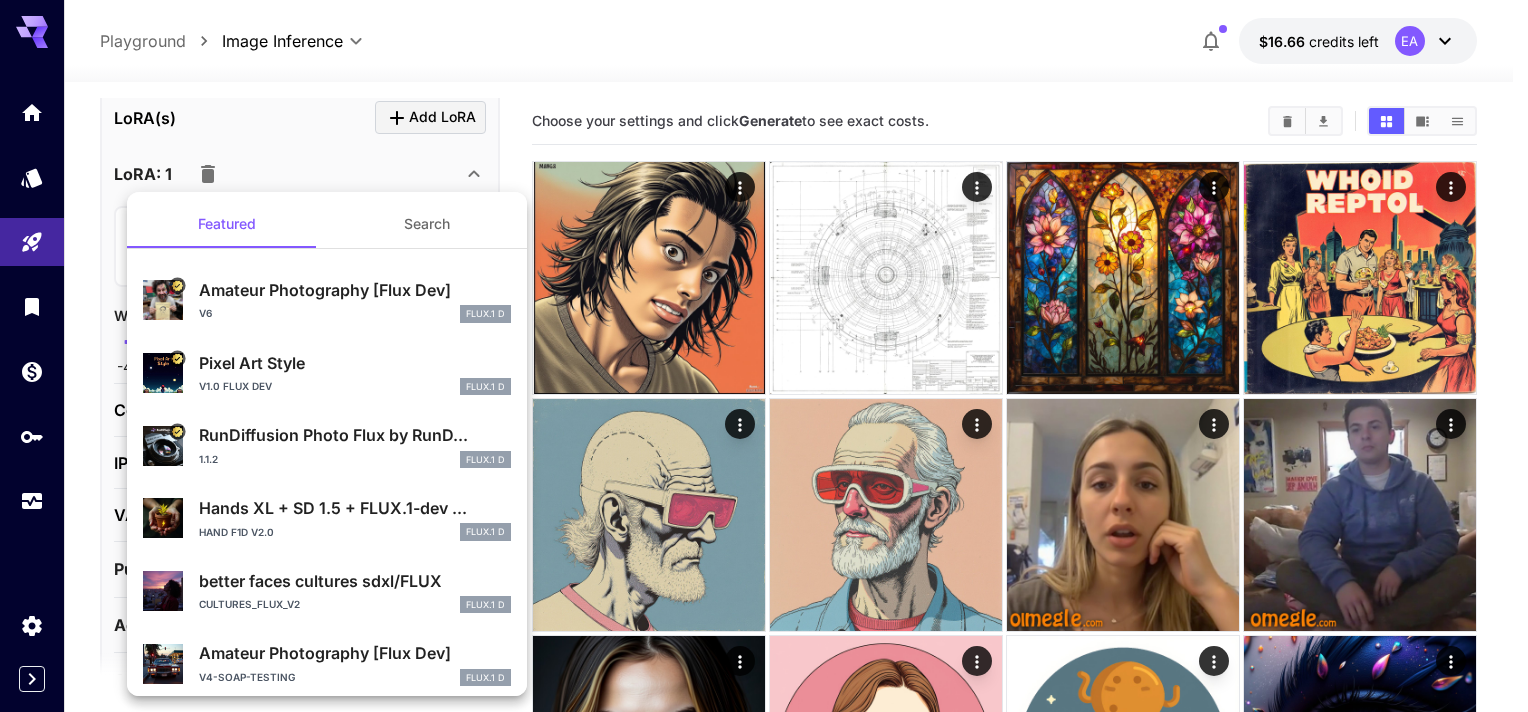 click at bounding box center [764, 356] 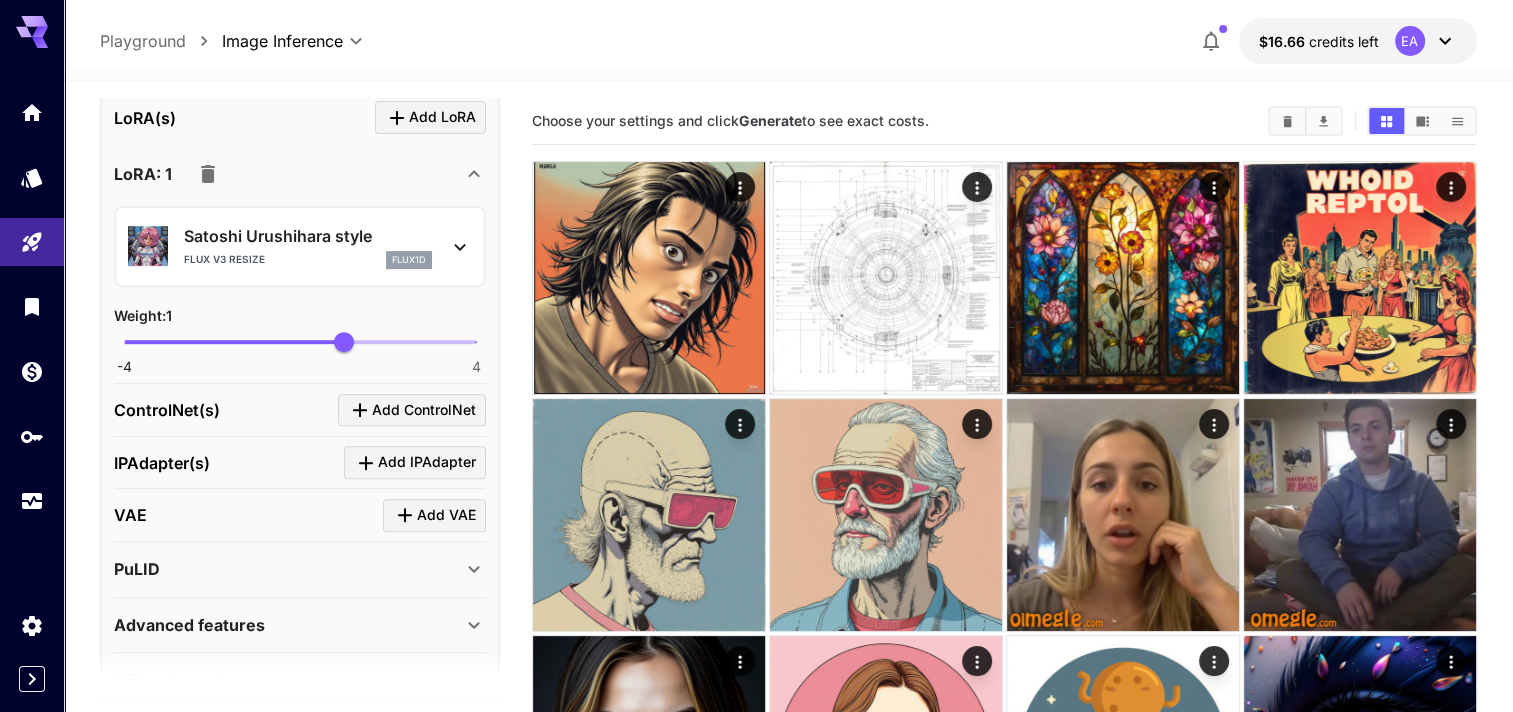 click on "Satoshi Urushihara style" at bounding box center (308, 236) 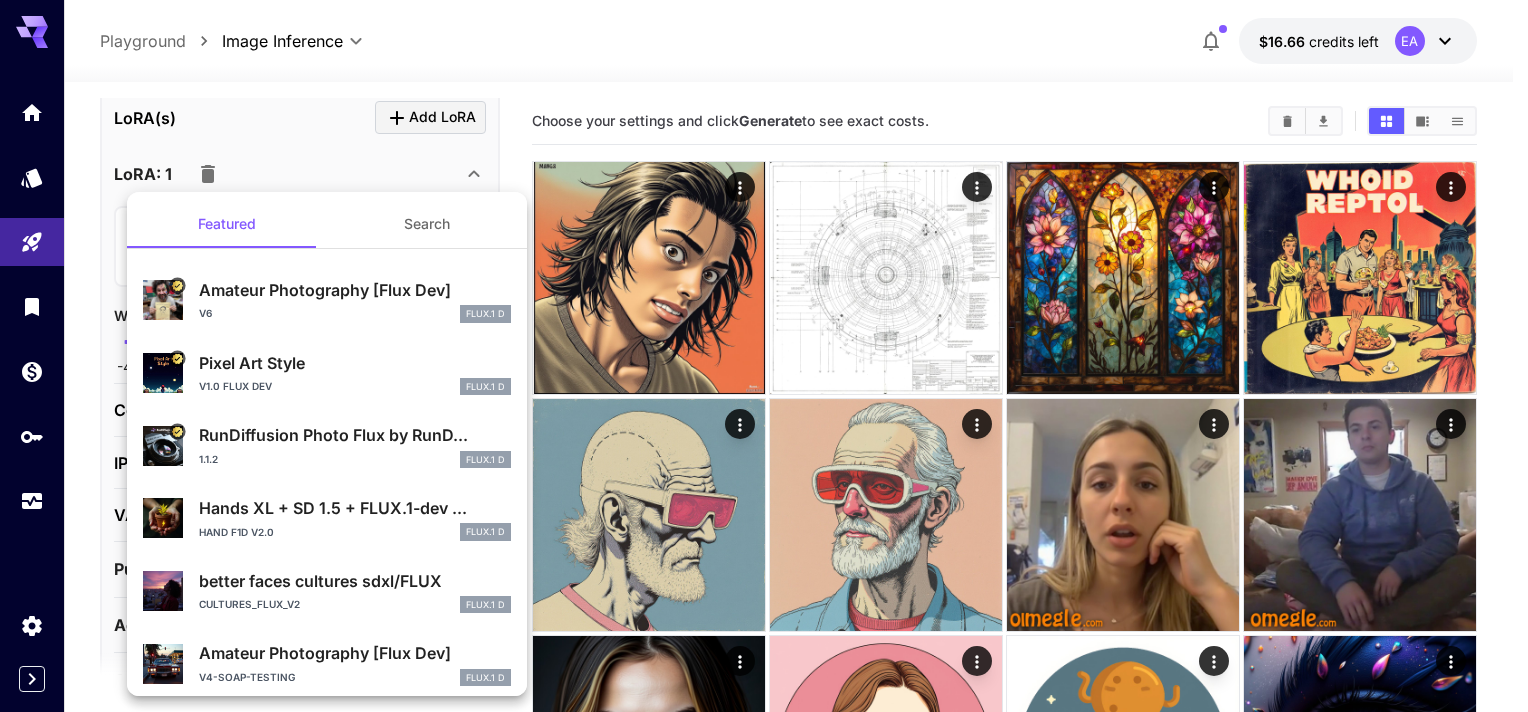 click at bounding box center [764, 356] 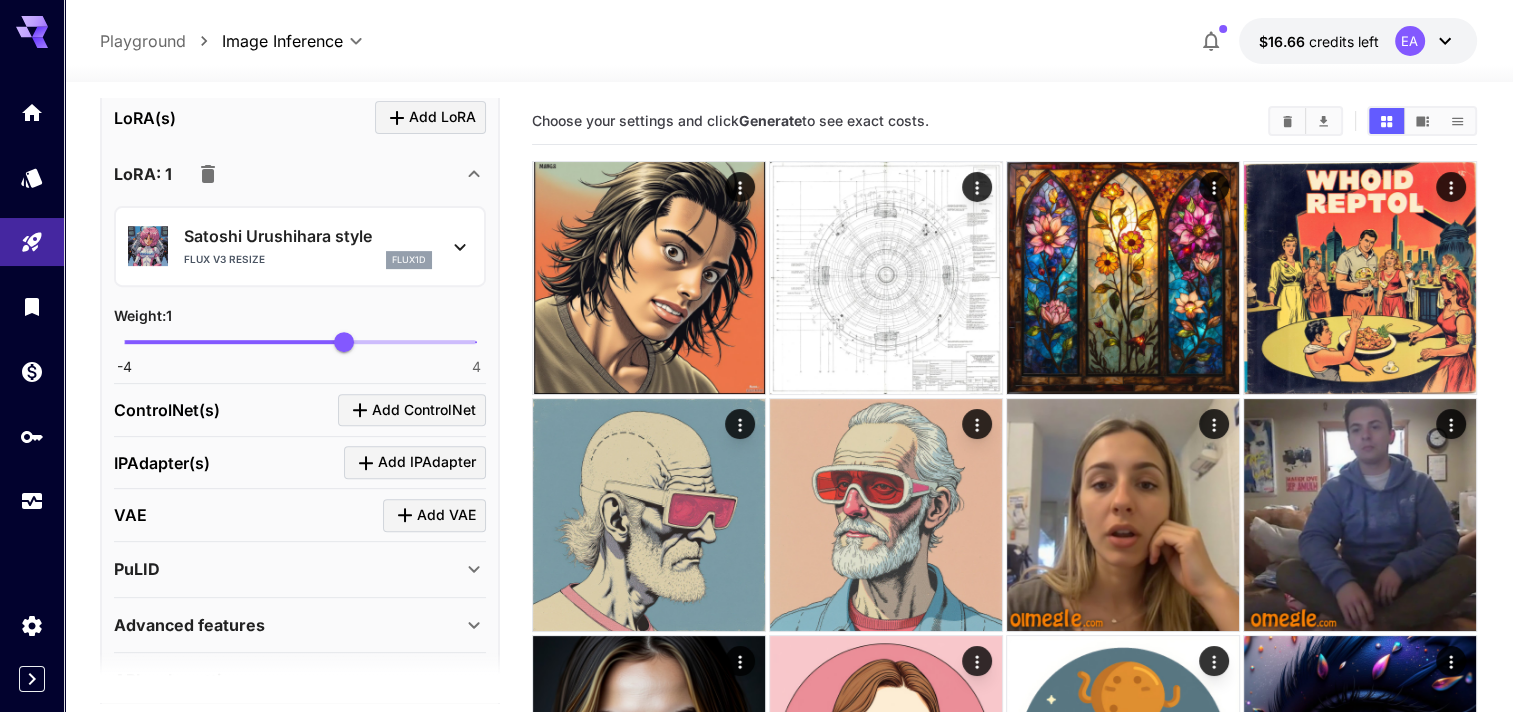 click on "Satoshi Urushihara style" at bounding box center (308, 236) 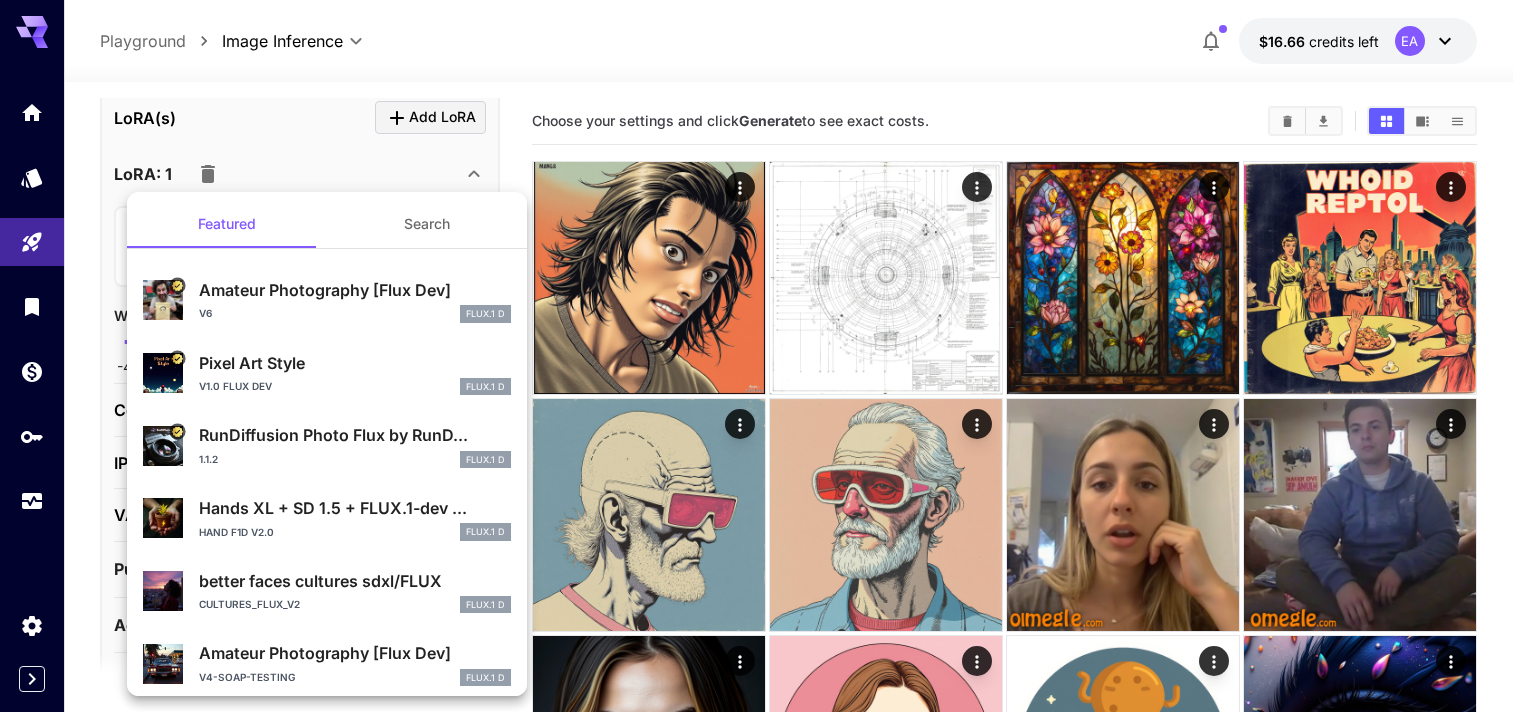 drag, startPoint x: 372, startPoint y: 232, endPoint x: 354, endPoint y: 168, distance: 66.48308 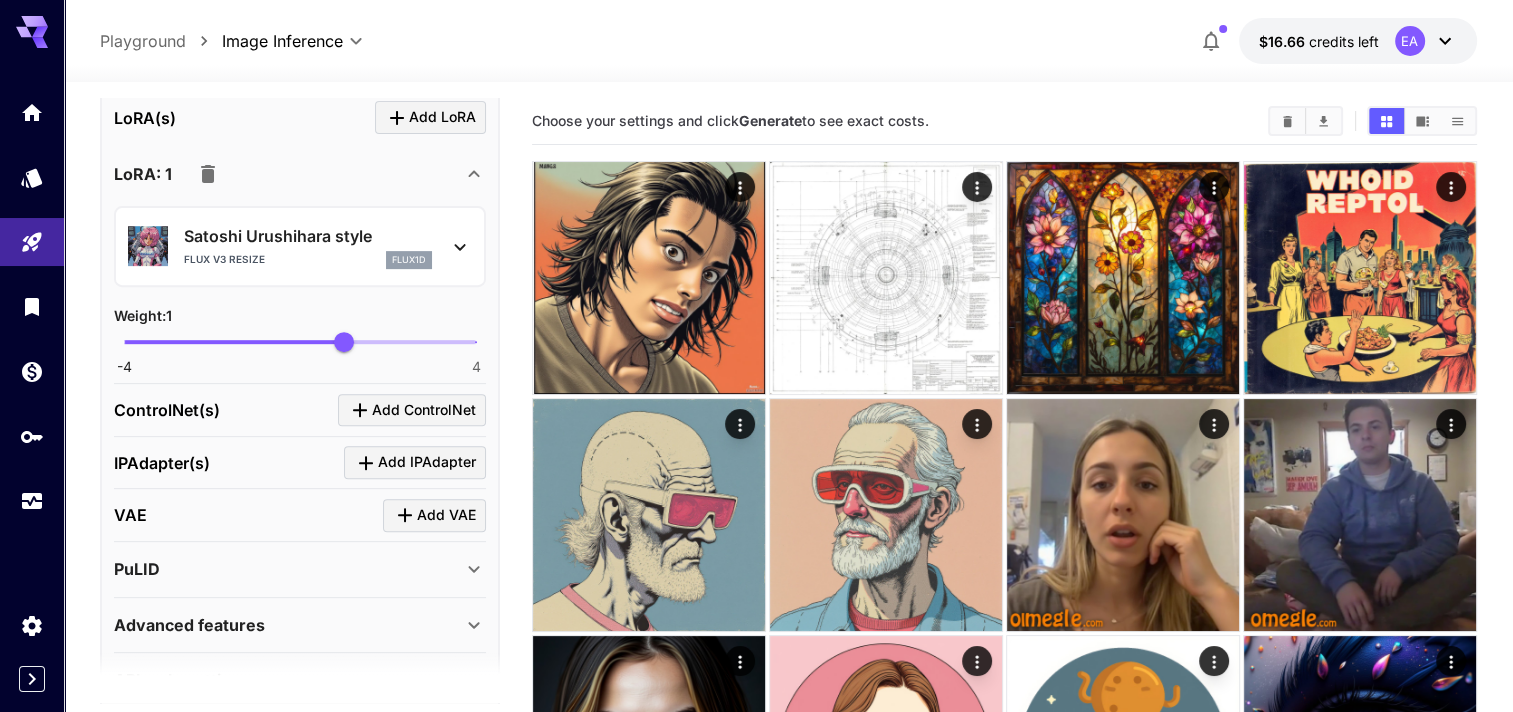 click on "Satoshi Urushihara style" at bounding box center [308, 236] 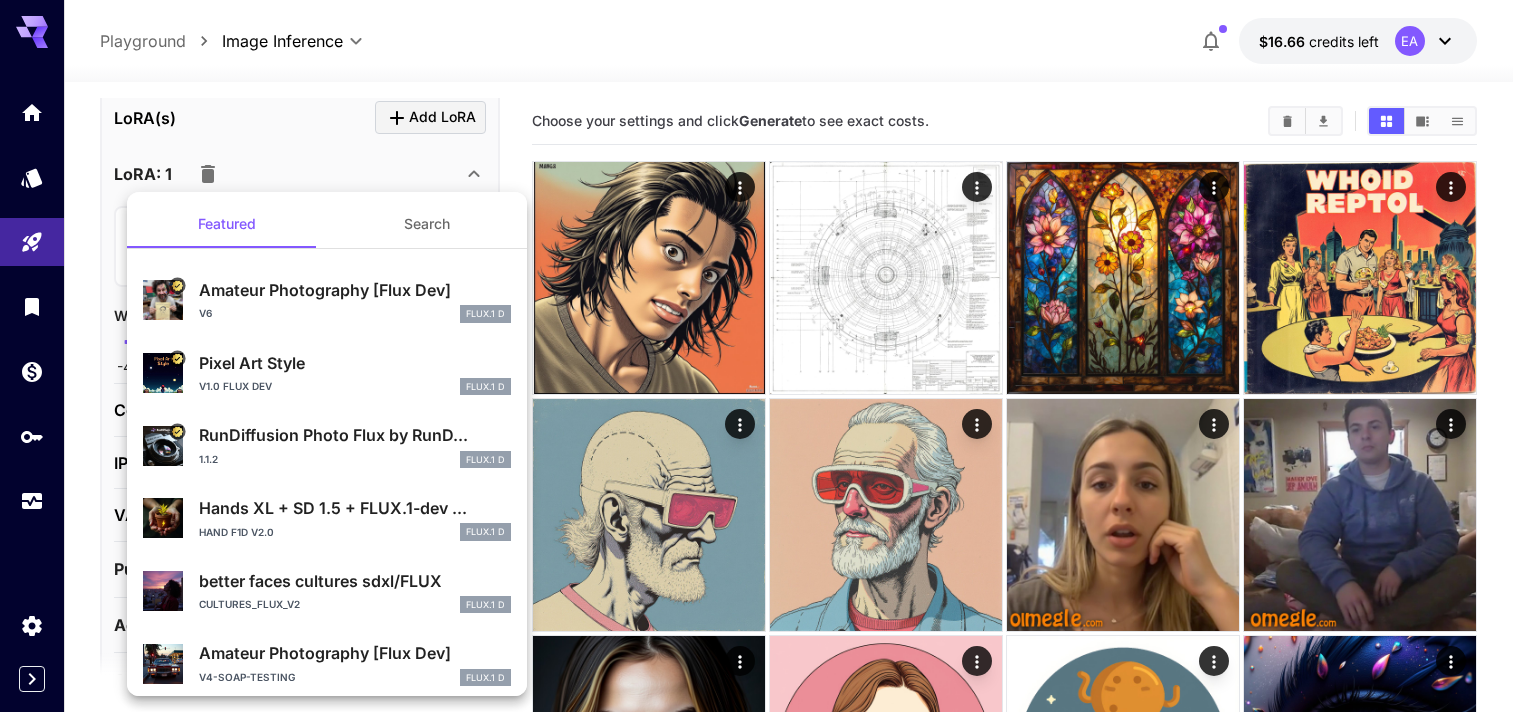 drag, startPoint x: 378, startPoint y: 233, endPoint x: 356, endPoint y: 167, distance: 69.57011 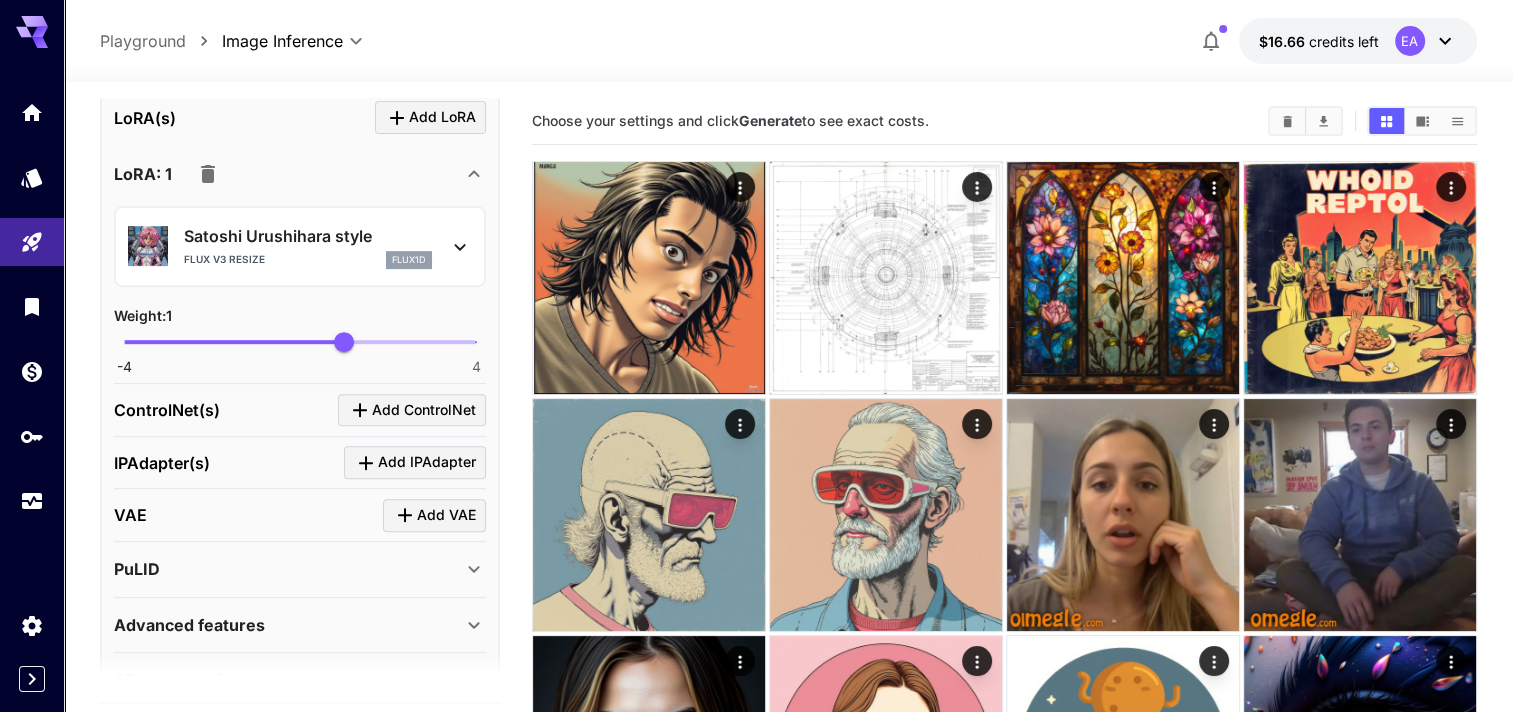 click on "Satoshi Urushihara style" at bounding box center [308, 236] 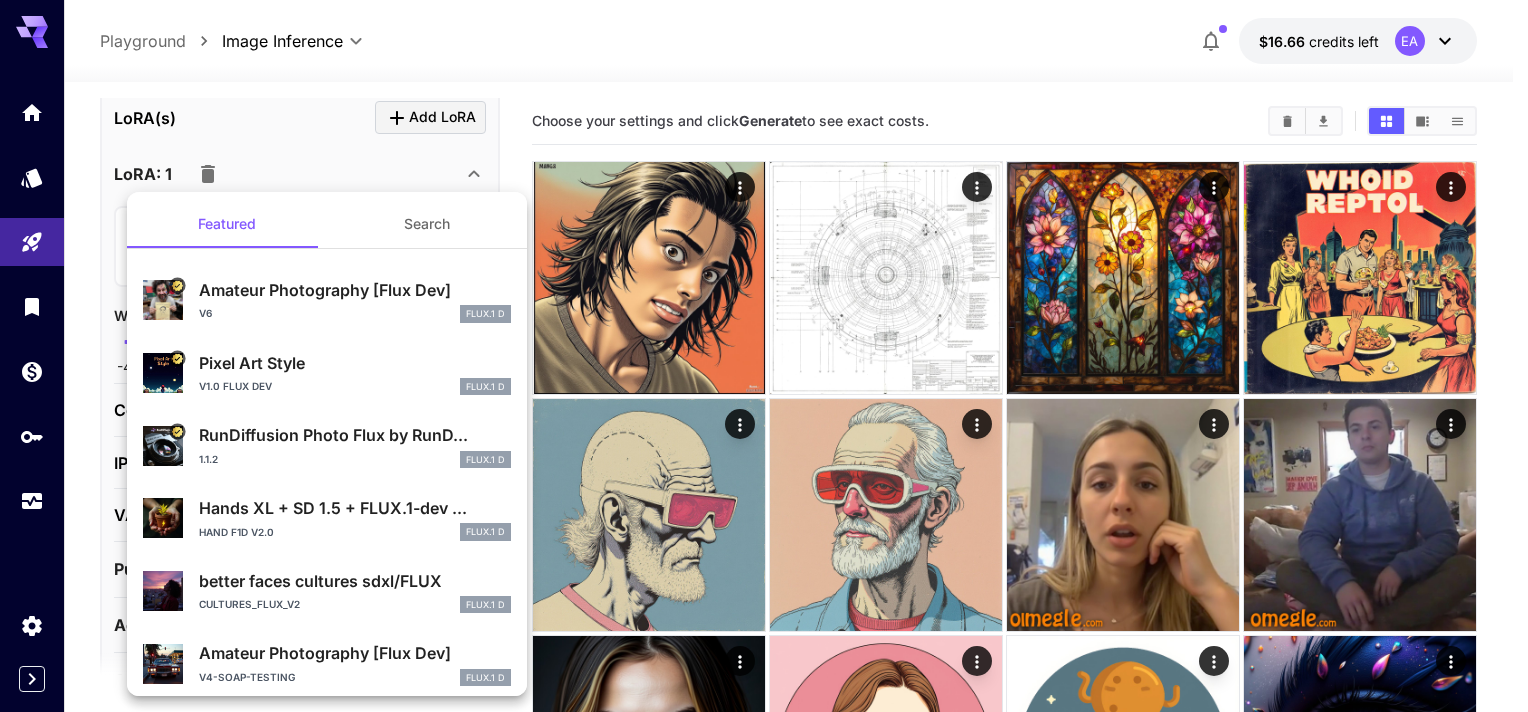 click at bounding box center [764, 356] 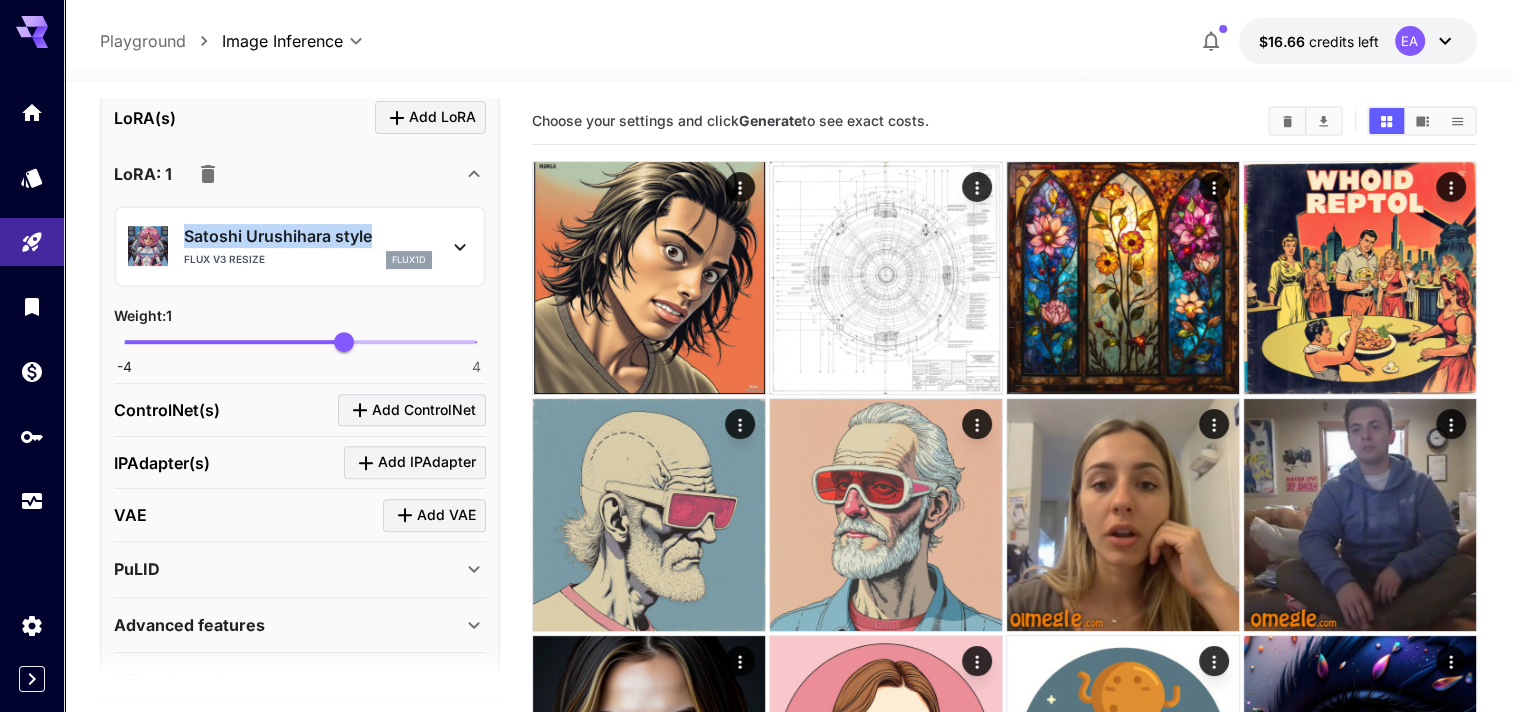copy on "Satoshi Urushihara style" 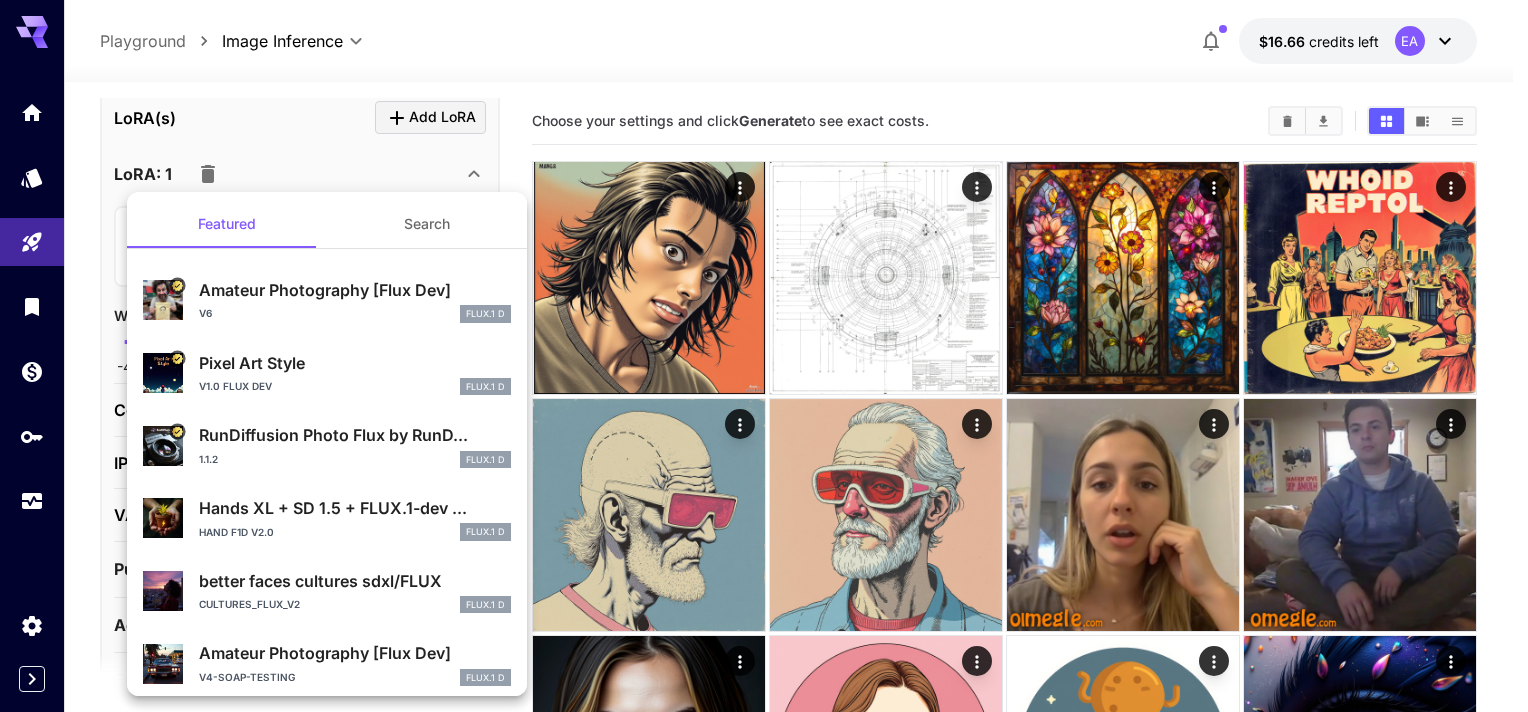 click at bounding box center (764, 356) 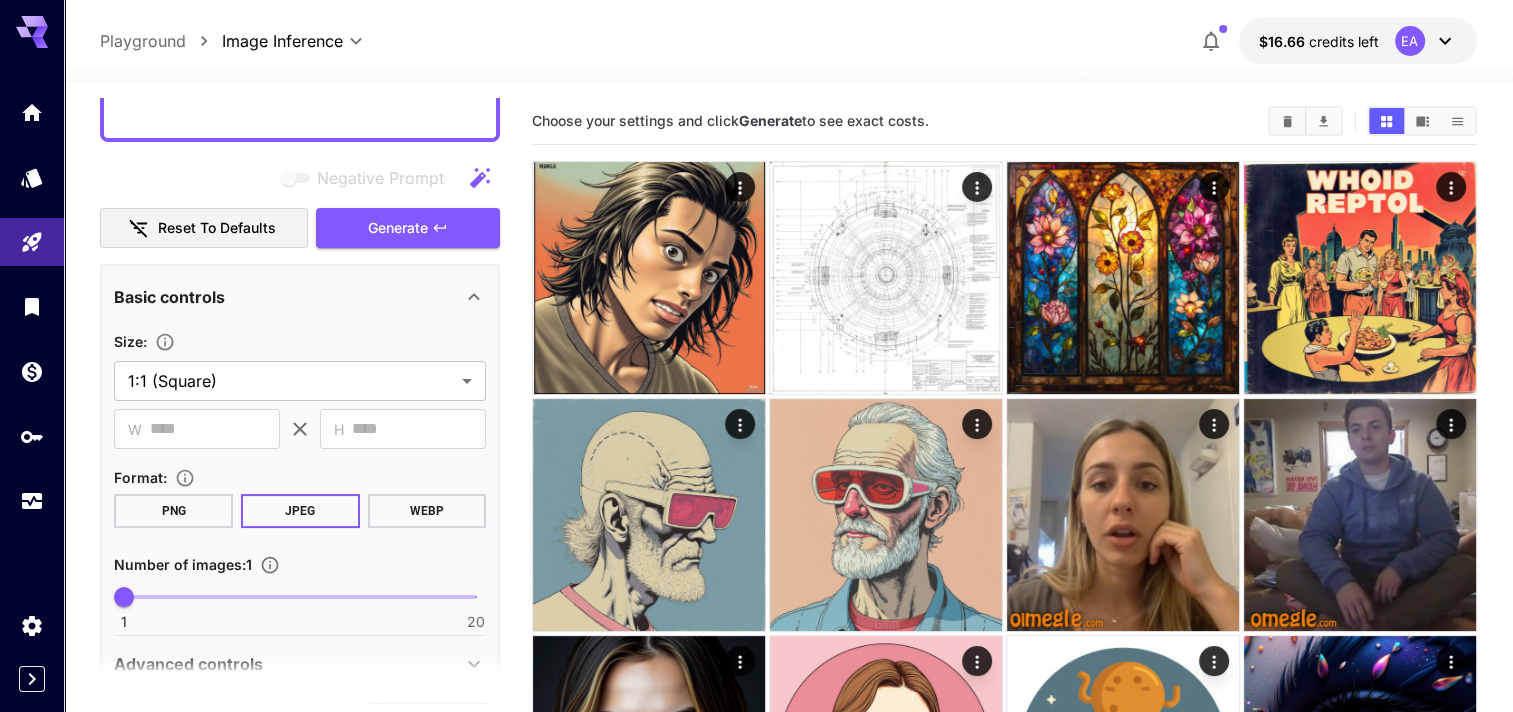 scroll, scrollTop: 100, scrollLeft: 0, axis: vertical 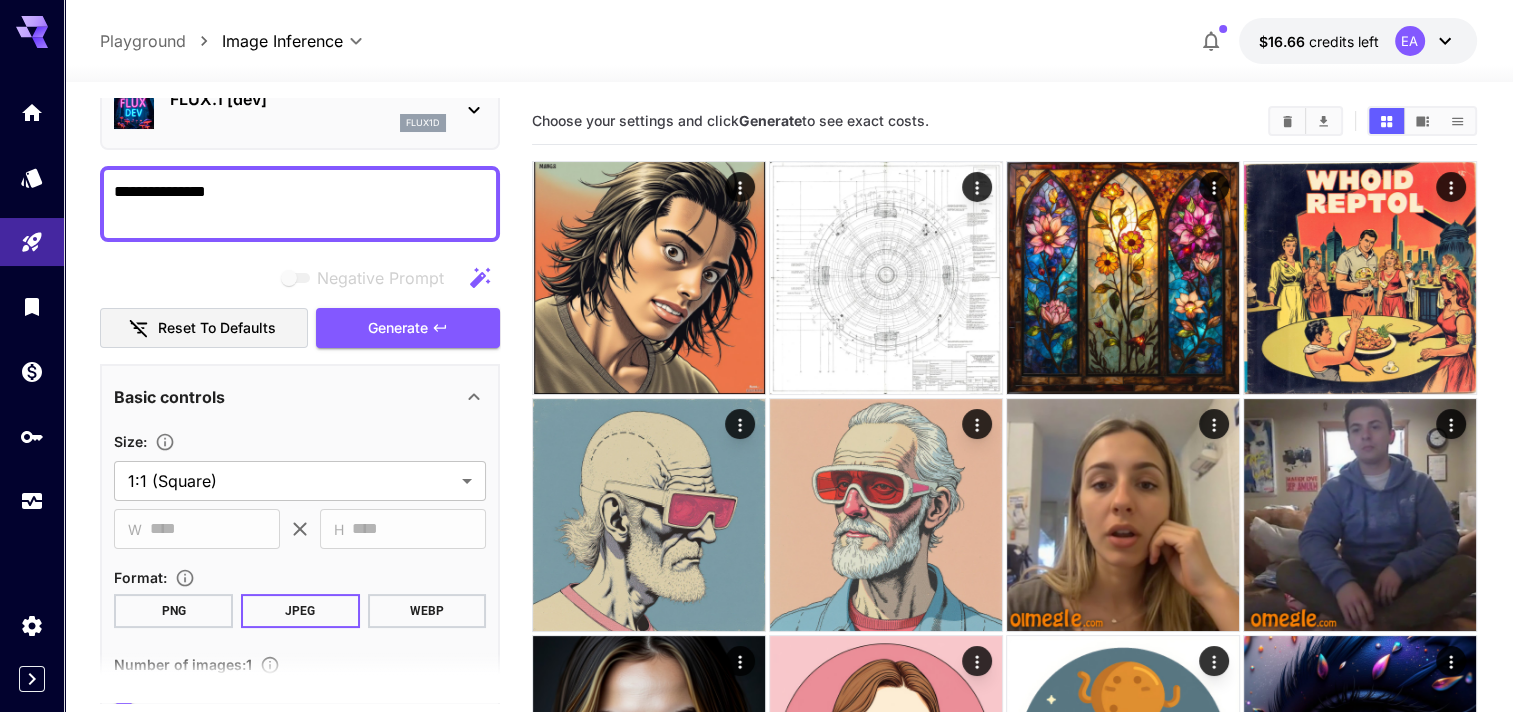 drag, startPoint x: 264, startPoint y: 210, endPoint x: 36, endPoint y: 210, distance: 228 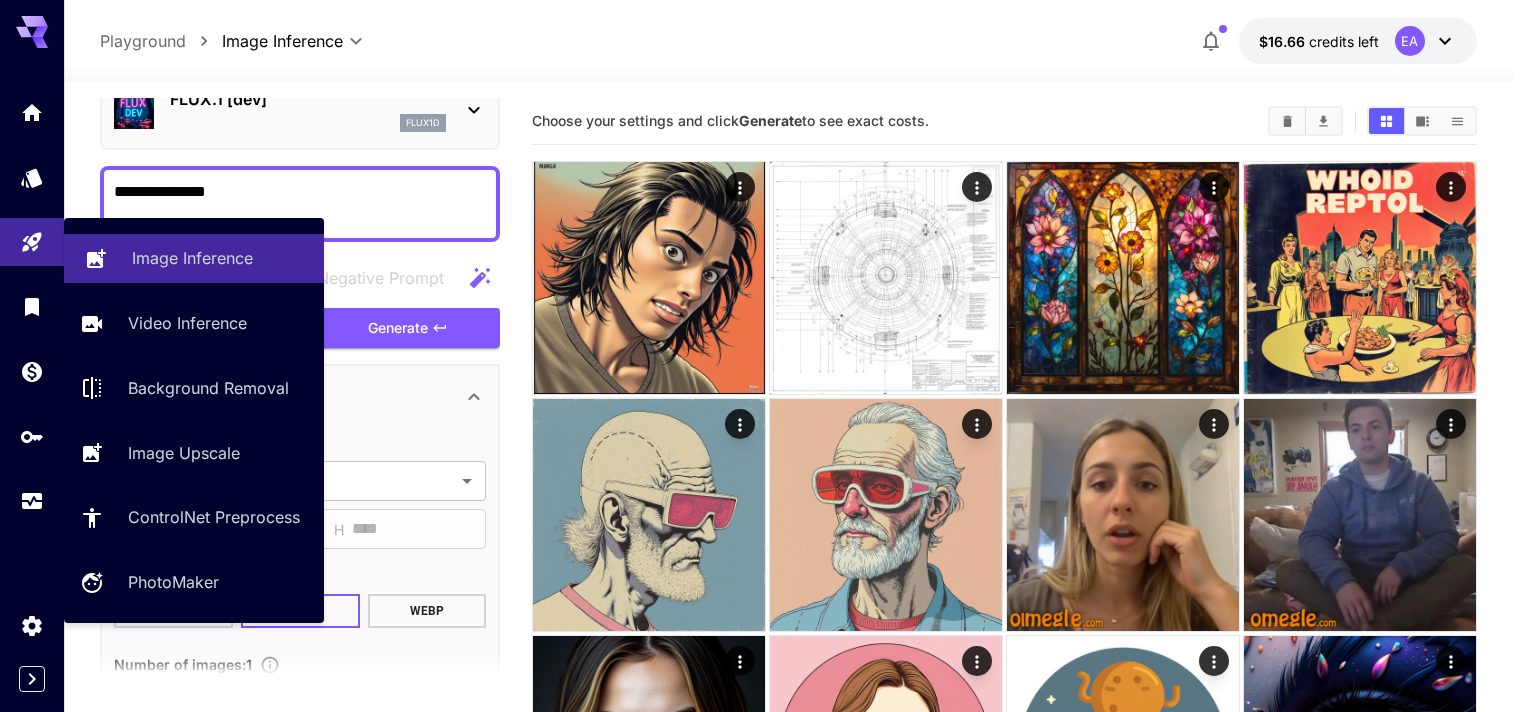 paste on "*********" 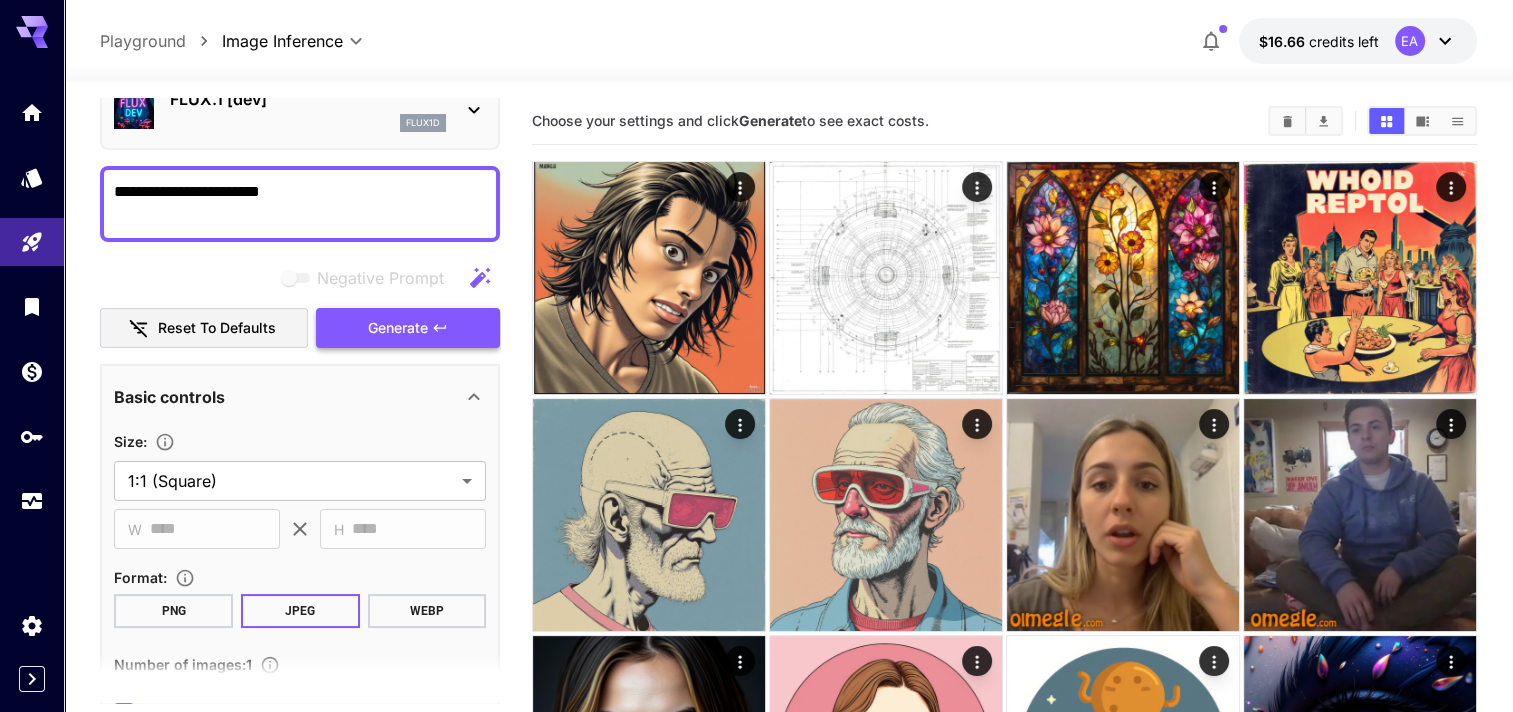 type on "**********" 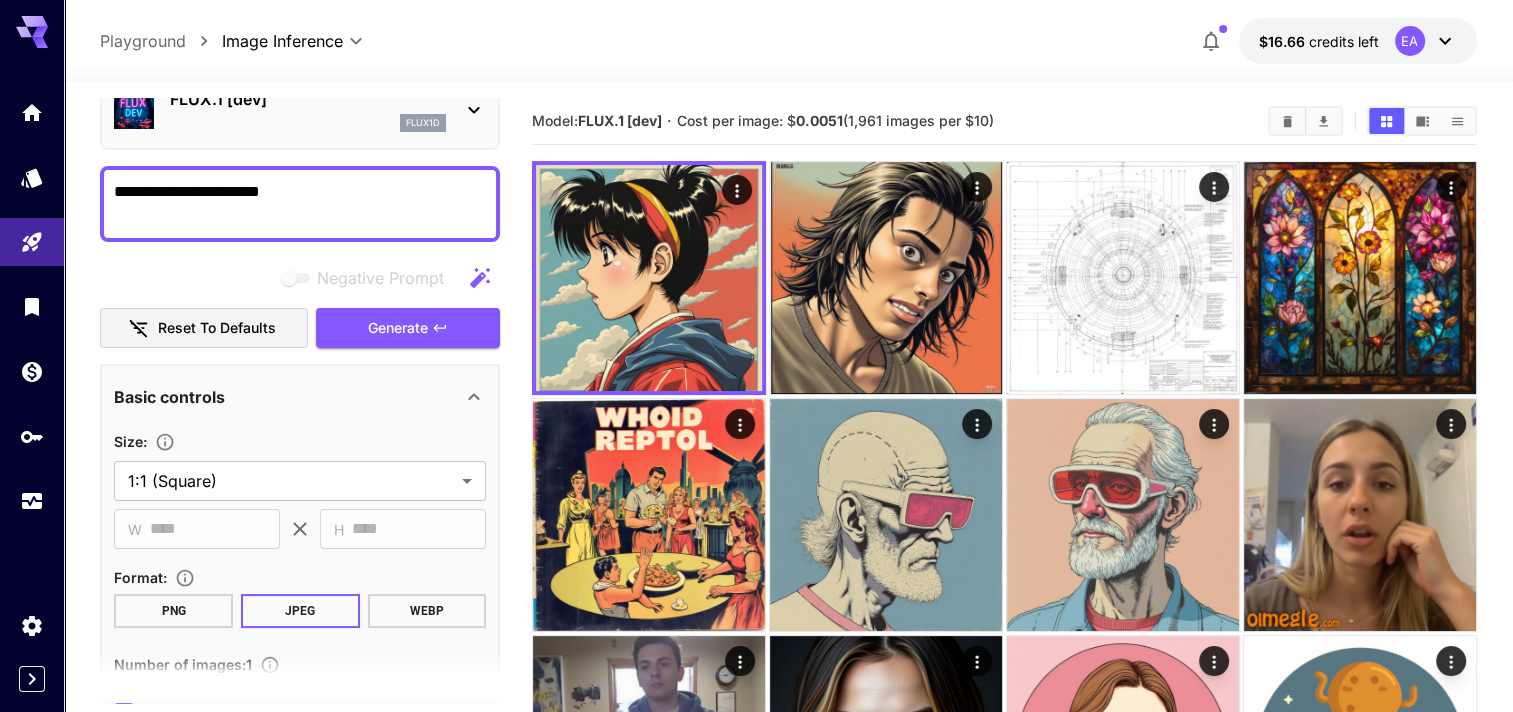drag, startPoint x: 364, startPoint y: 193, endPoint x: -4, endPoint y: 171, distance: 368.657 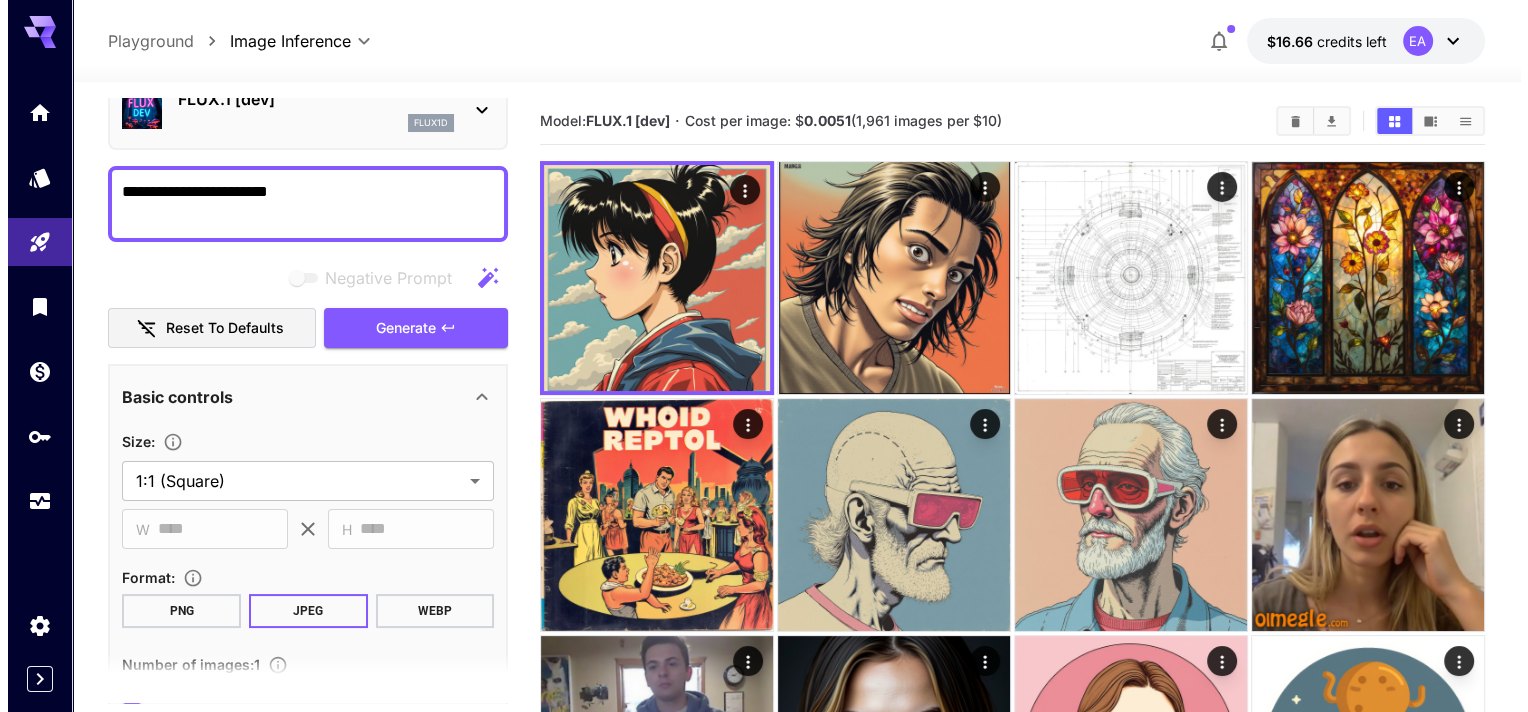 scroll, scrollTop: 500, scrollLeft: 0, axis: vertical 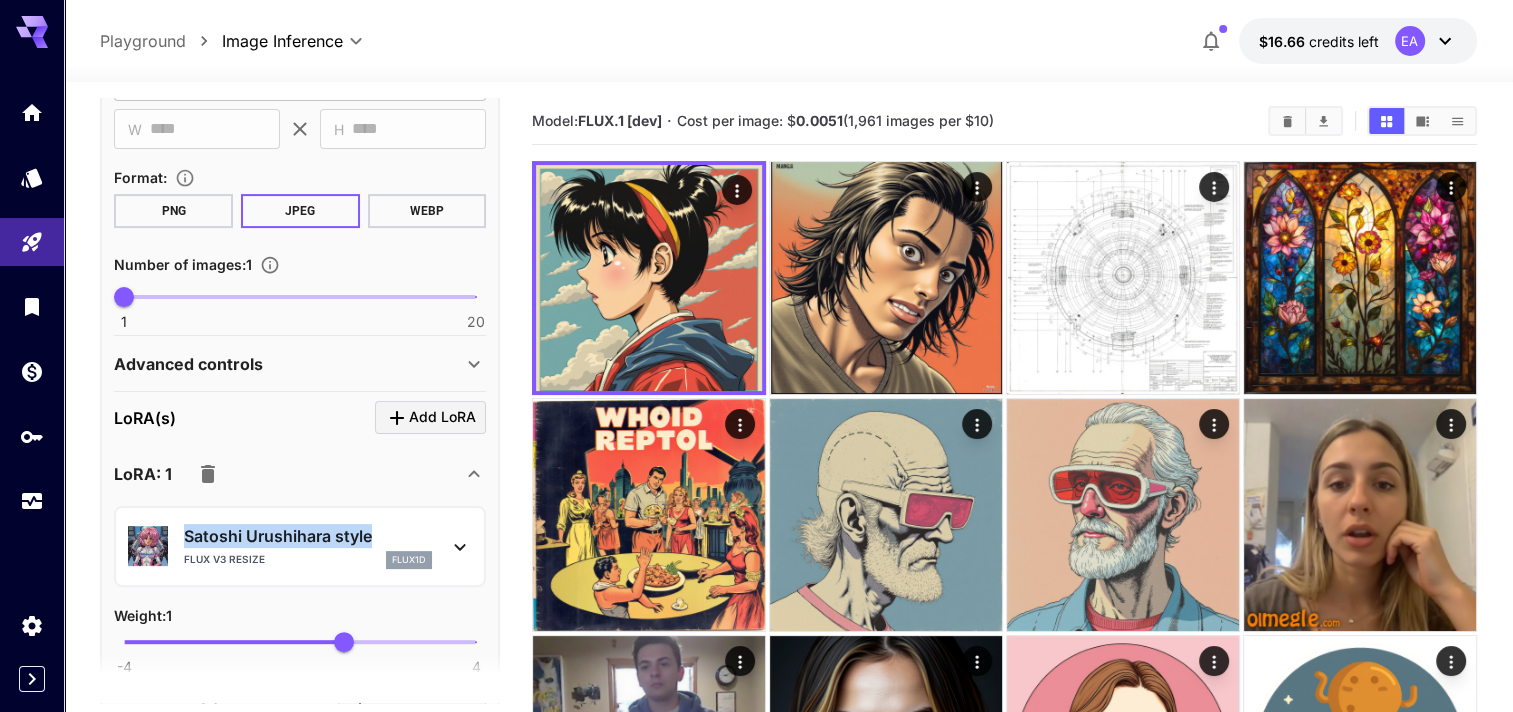 copy on "Satoshi Urushihara style" 